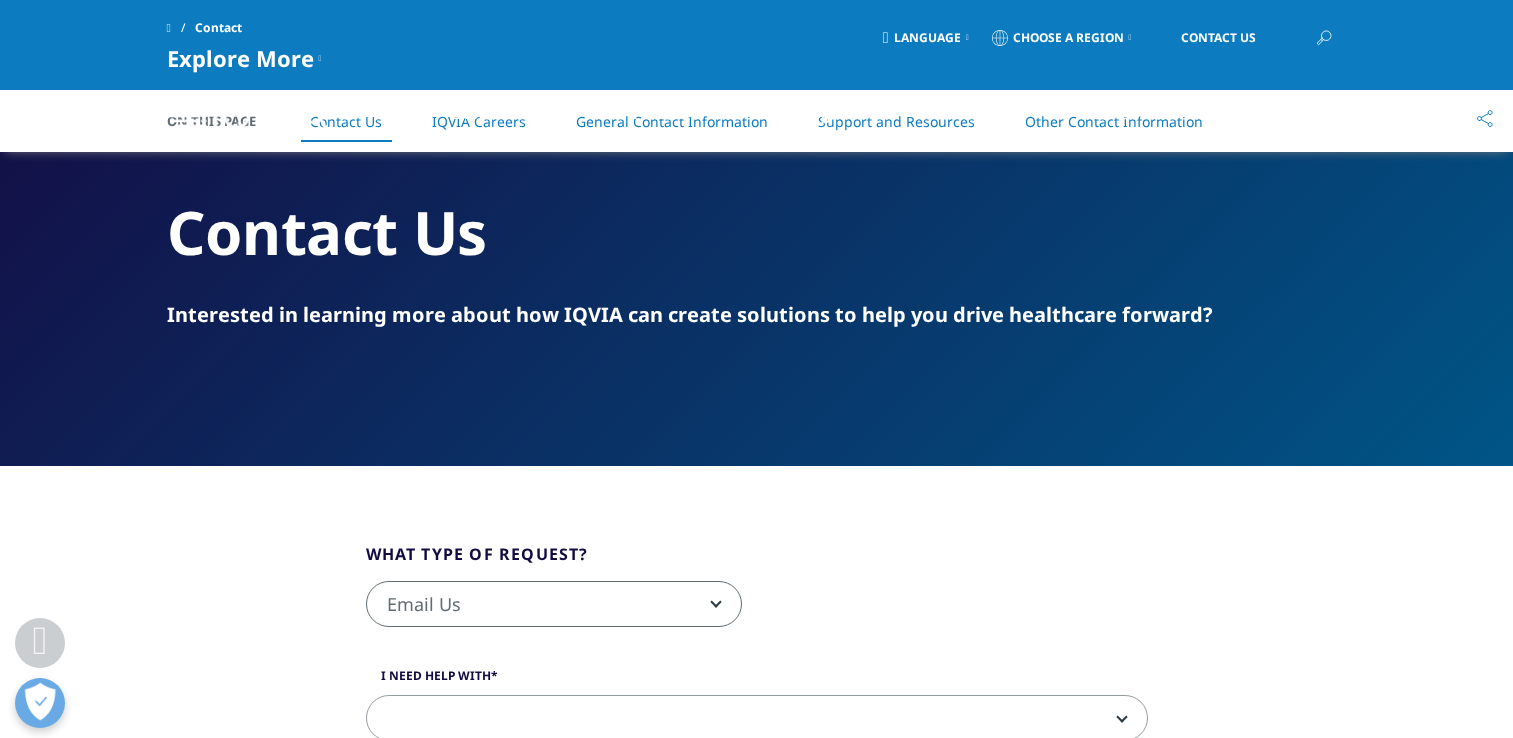 scroll, scrollTop: 500, scrollLeft: 0, axis: vertical 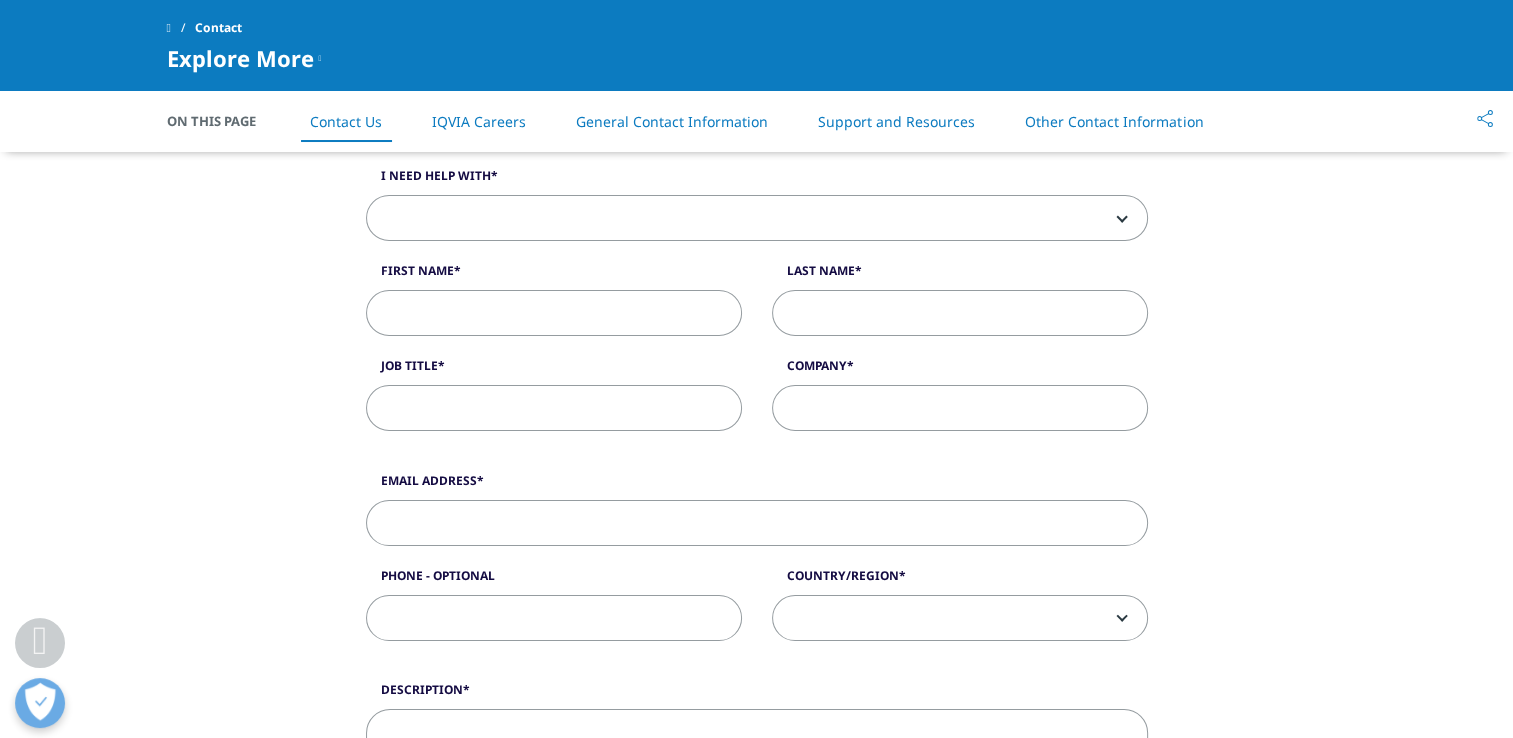 click on "First Name" at bounding box center [554, 313] 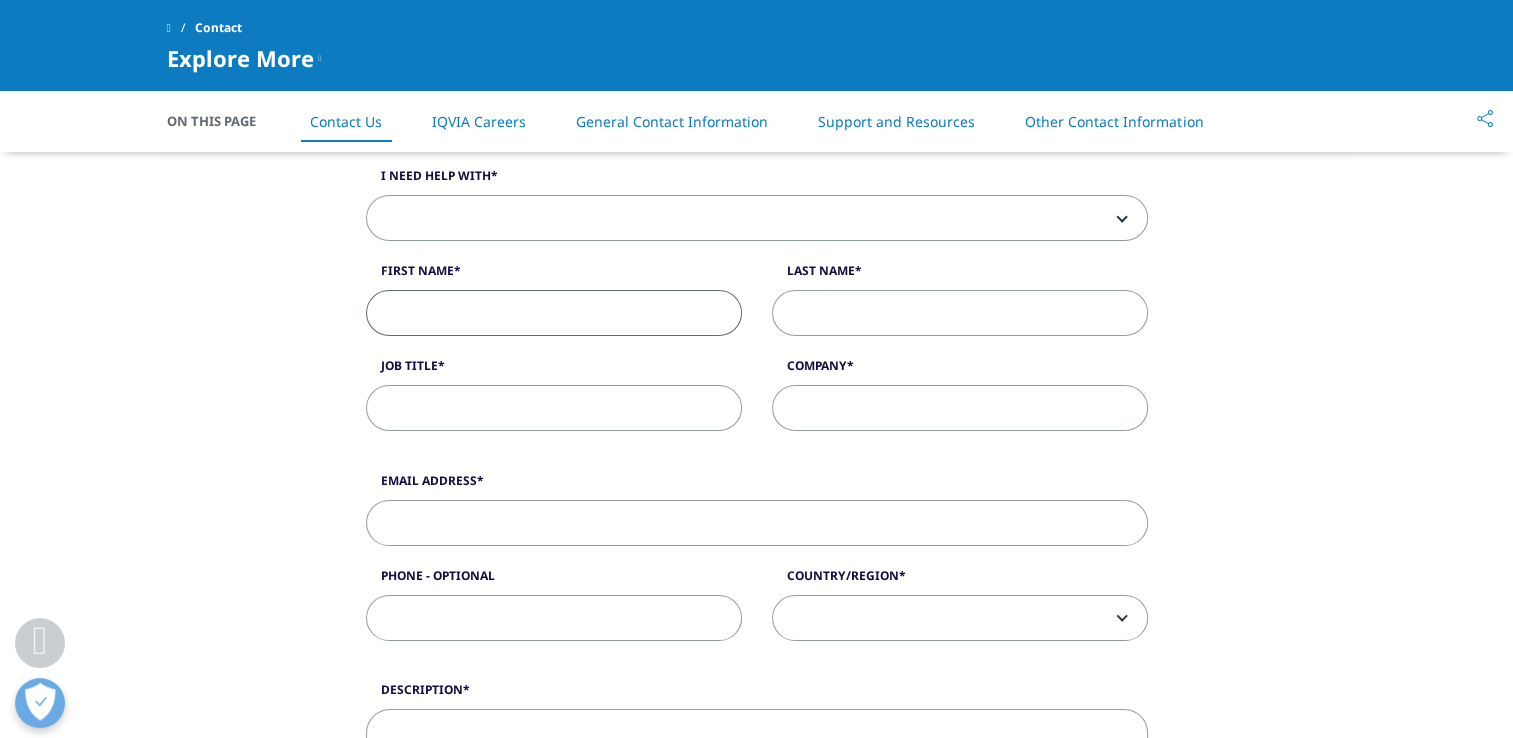 click on "What type of request?
Email Us
Request a Demo
IQVIA Institute Inquiries
Media Inquiries
Email Us
I need help with
Sales
HR/Career
Patient Seeking Clinical Trials
Site/Investigator Waiting List
Accounts Payable/Receivable
Other
First Name
Last Name
Job Title
Company
Interest
Analytics Solutions
Global Services (consulting/outsourcing)
Contract Sales and Medical Solutions
Data and Insights
Real World Solutions" at bounding box center (756, 610) 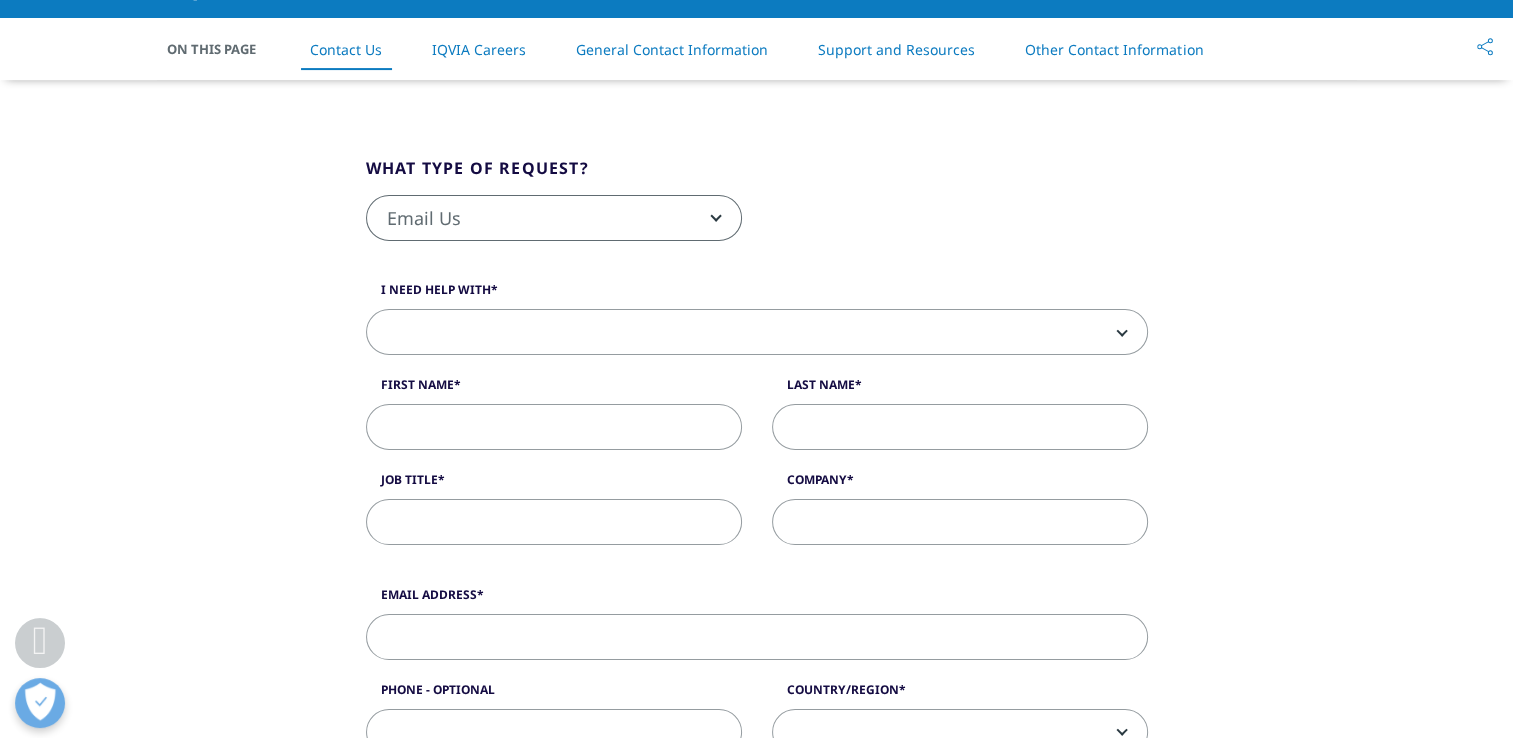 scroll, scrollTop: 300, scrollLeft: 0, axis: vertical 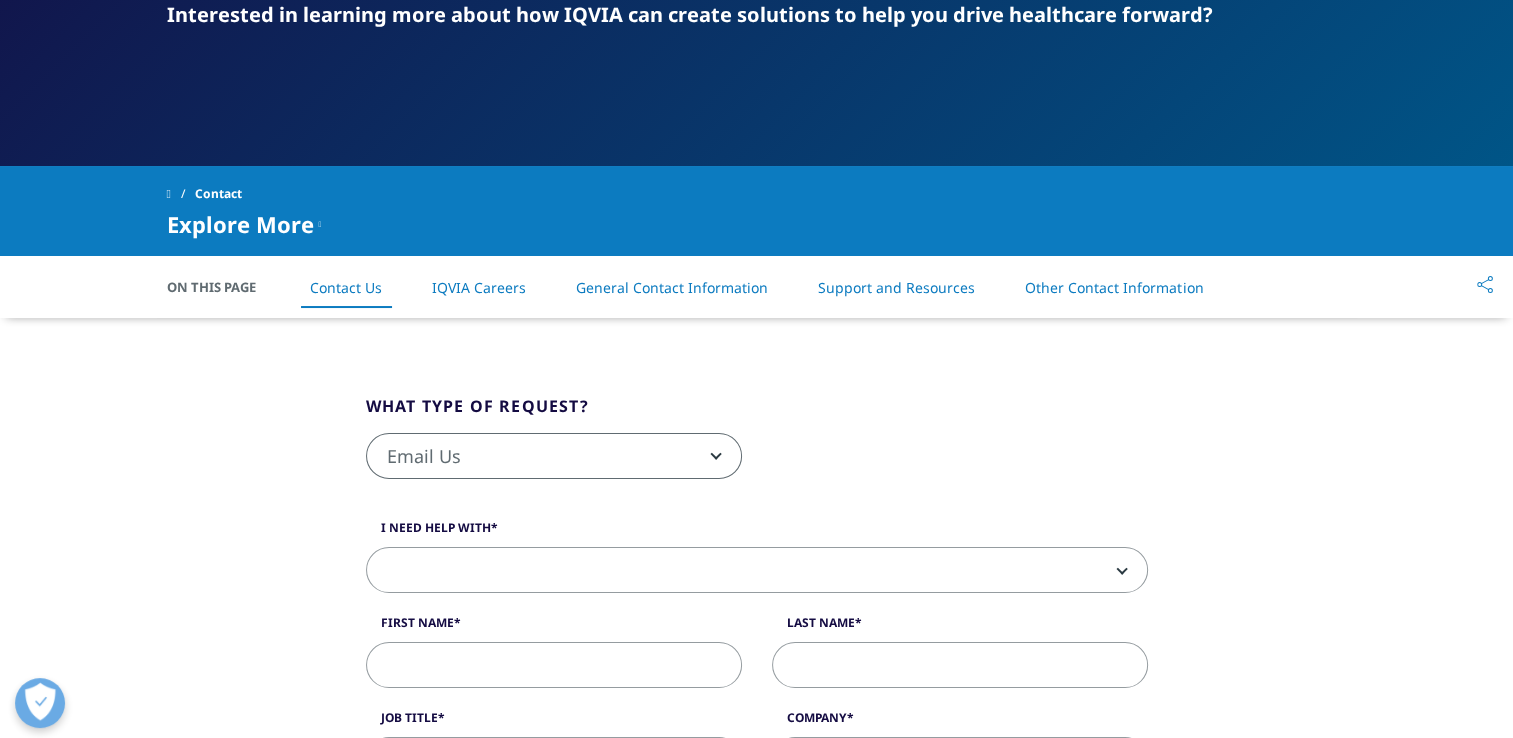 click on "Email Us" at bounding box center (554, 457) 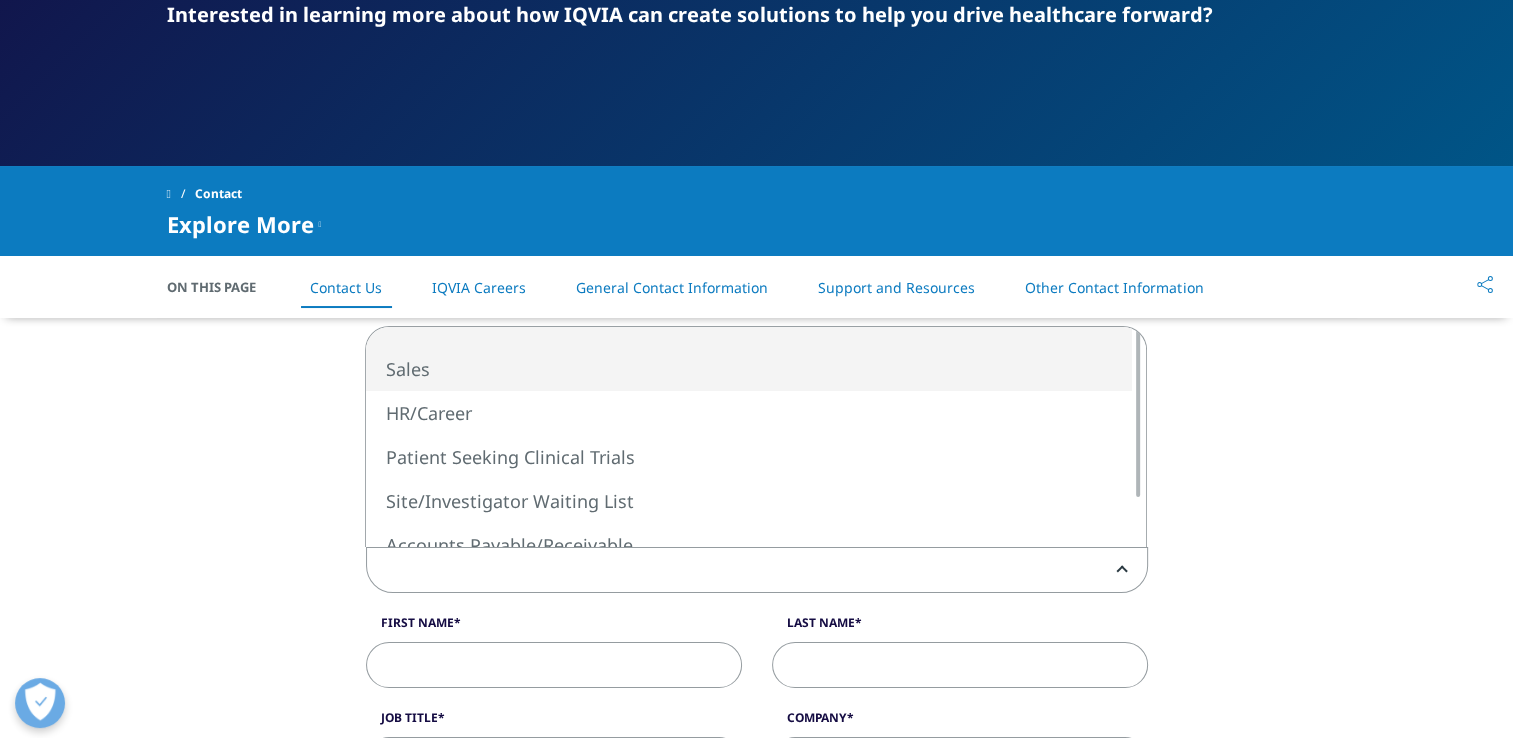 select on "Sales" 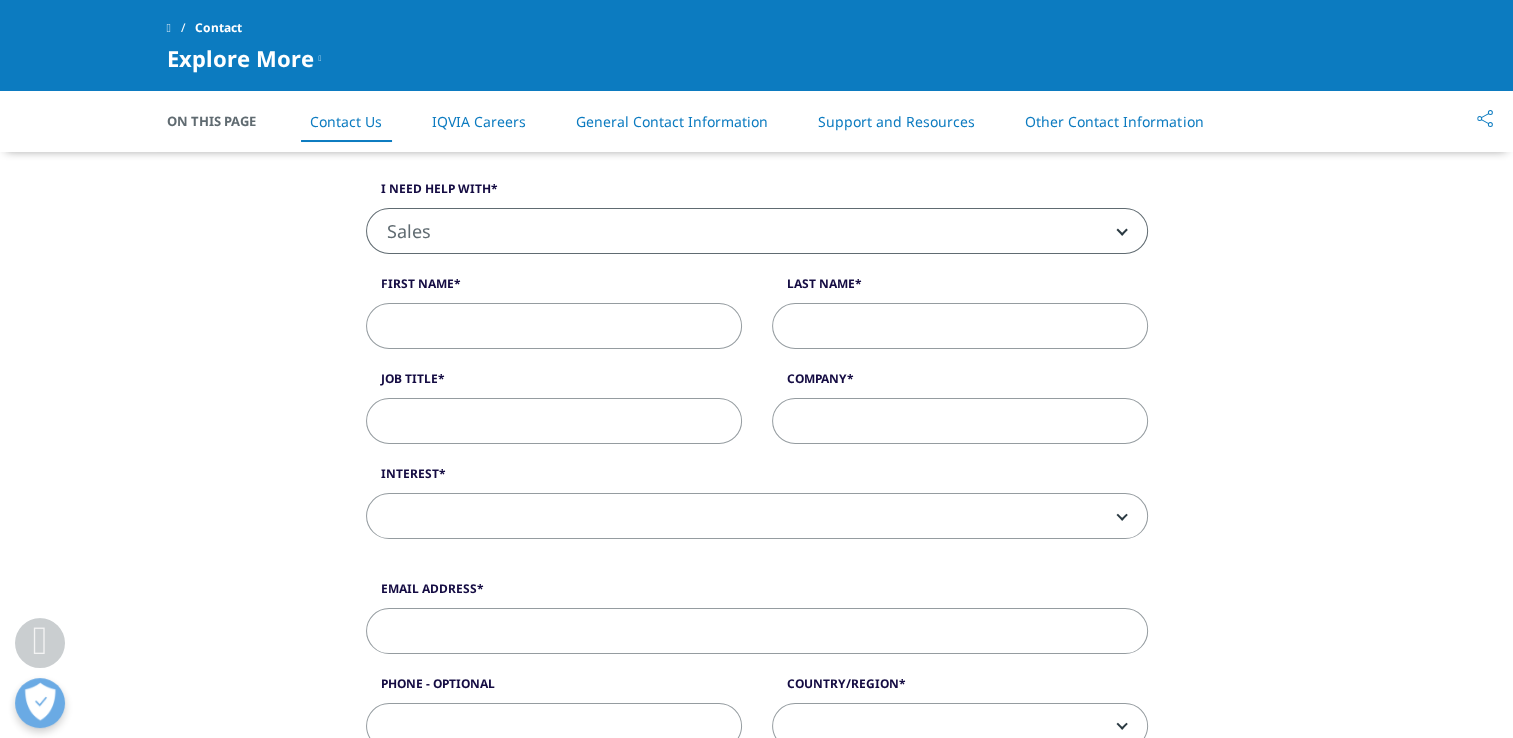 scroll, scrollTop: 500, scrollLeft: 0, axis: vertical 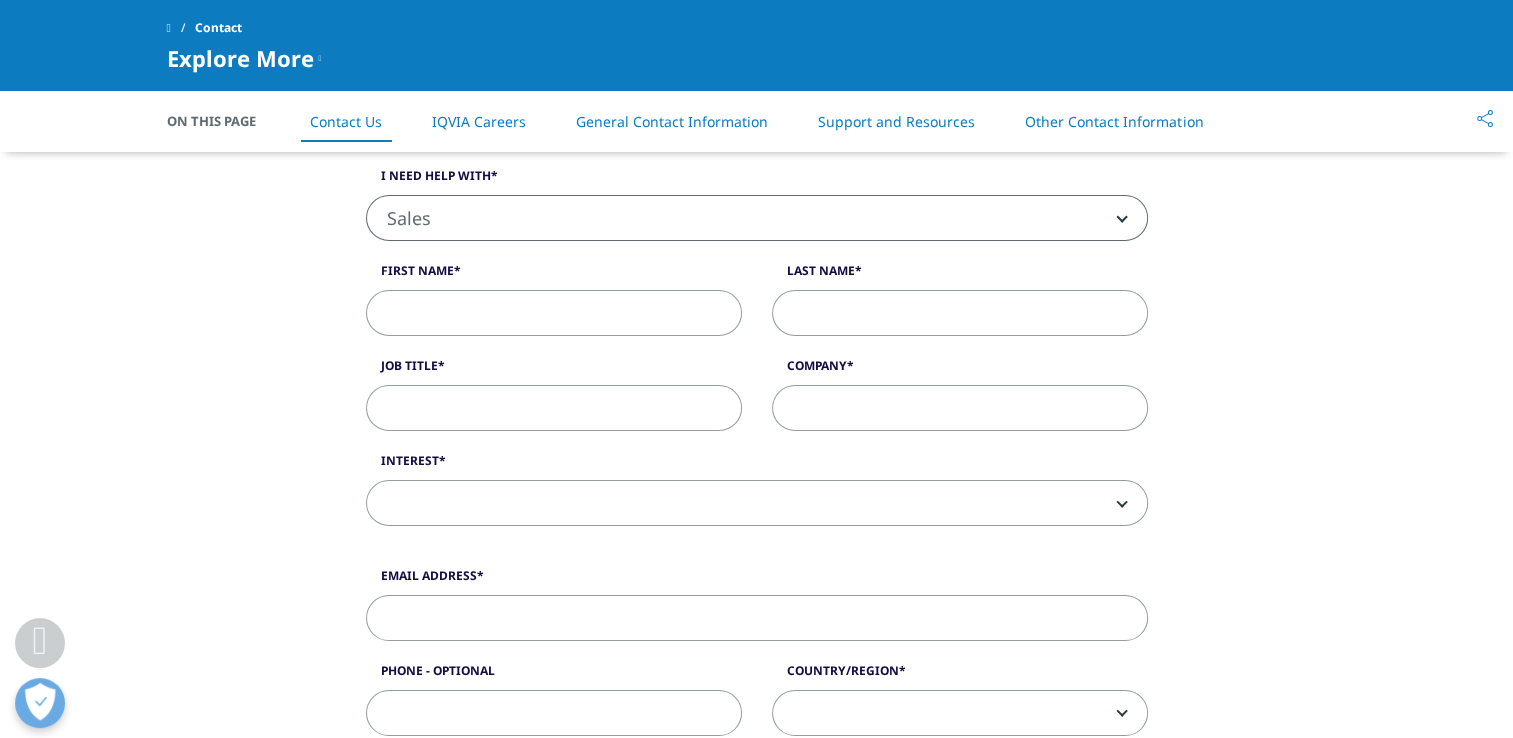 click on "First Name" at bounding box center [554, 313] 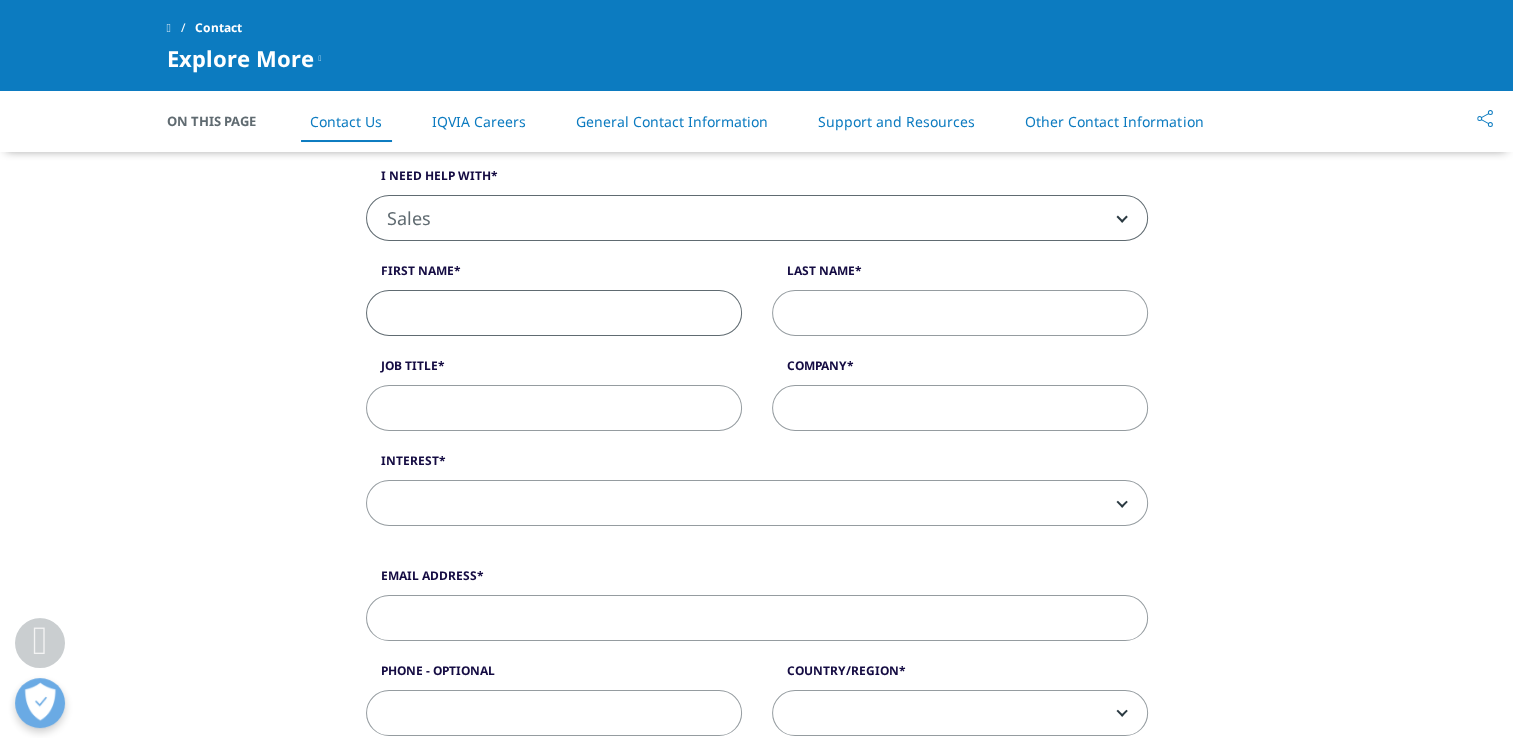 type on "[FIRST]" 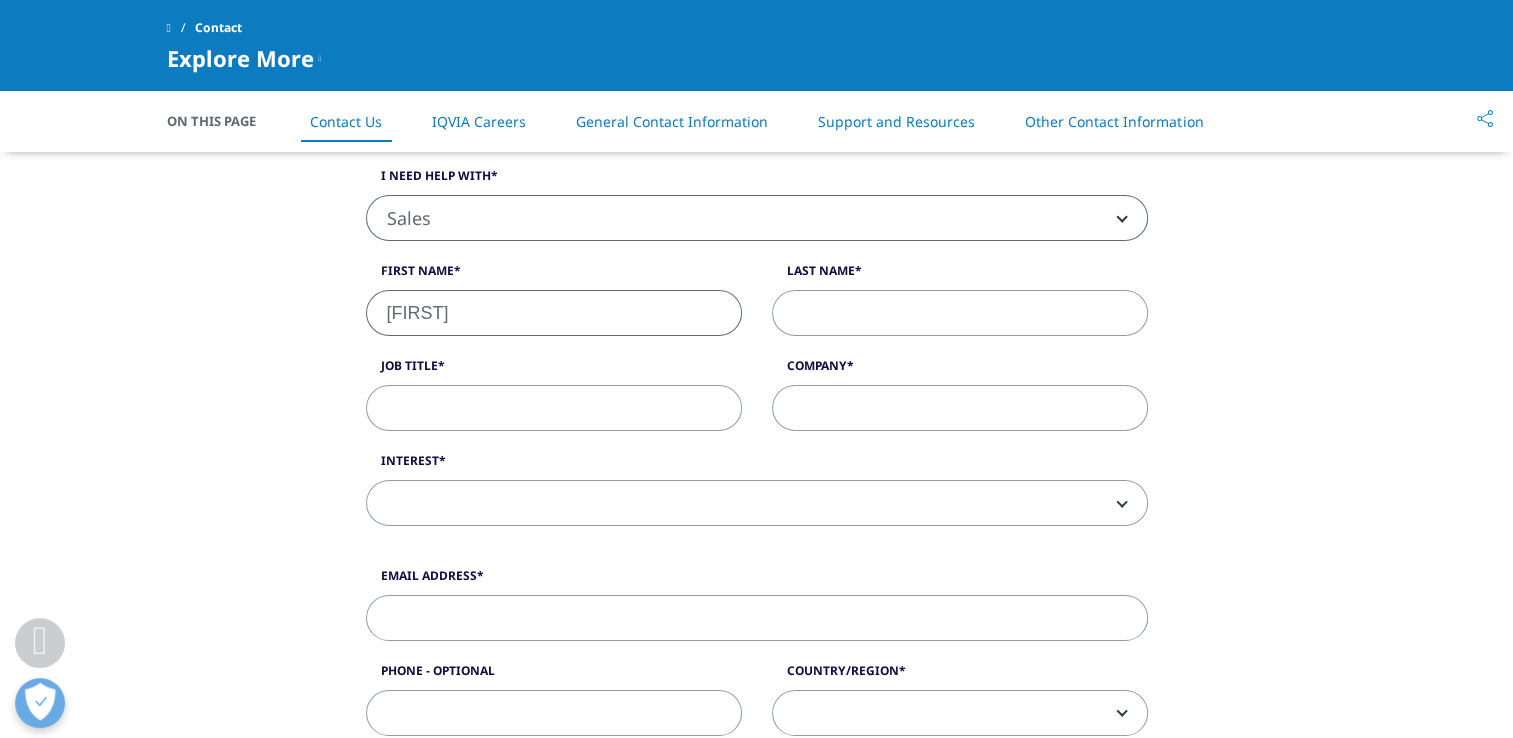 type on "[LAST]" 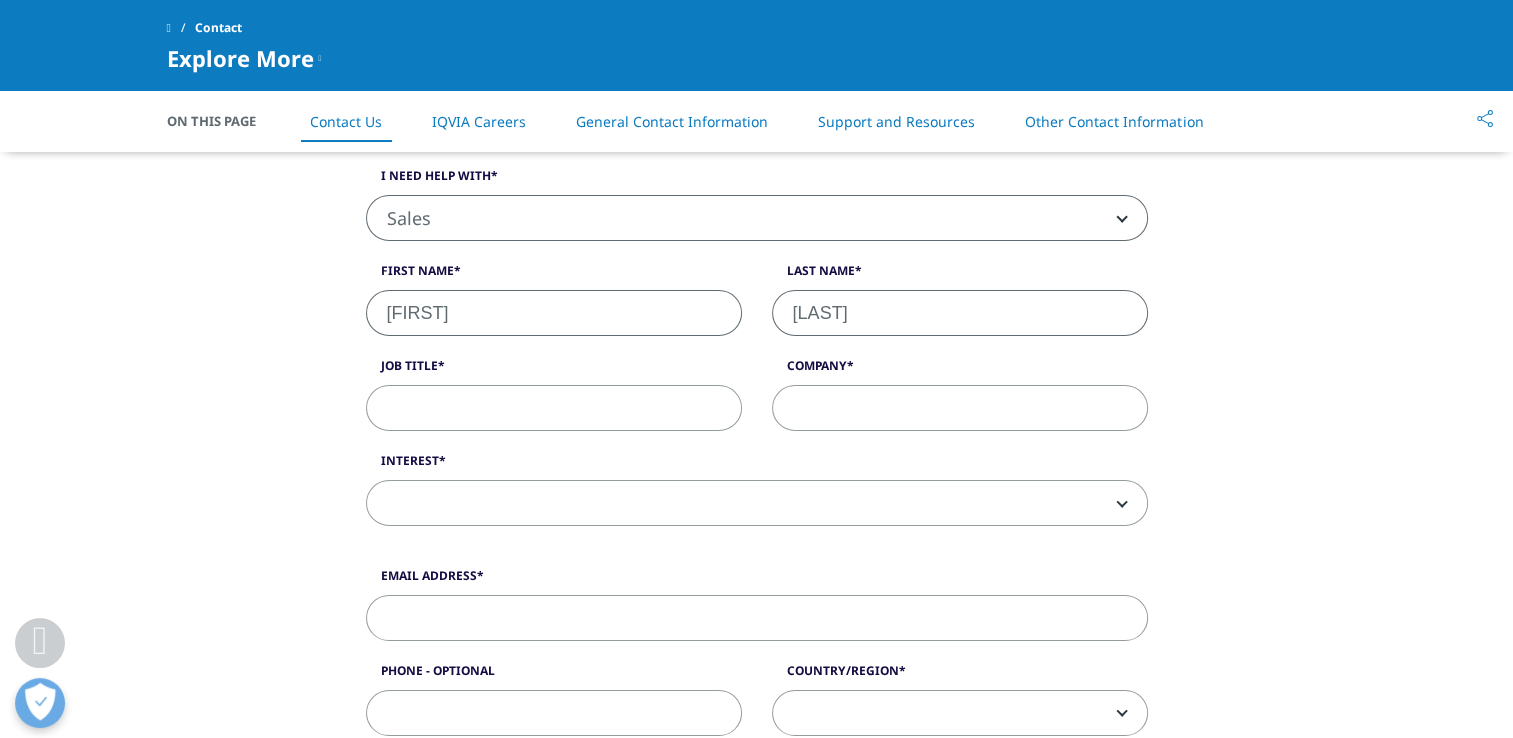 type on "[NAME]" 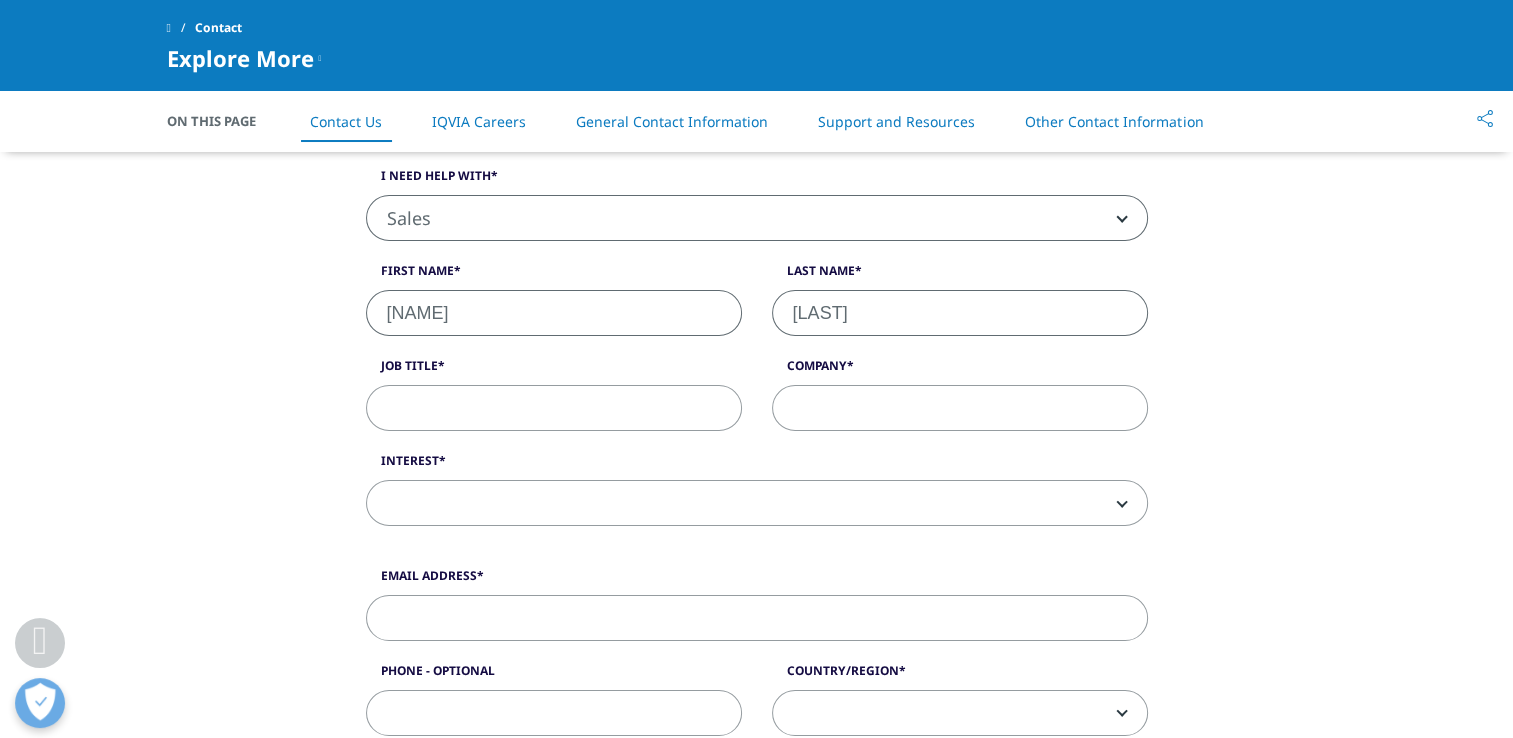 type on "[EMAIL]" 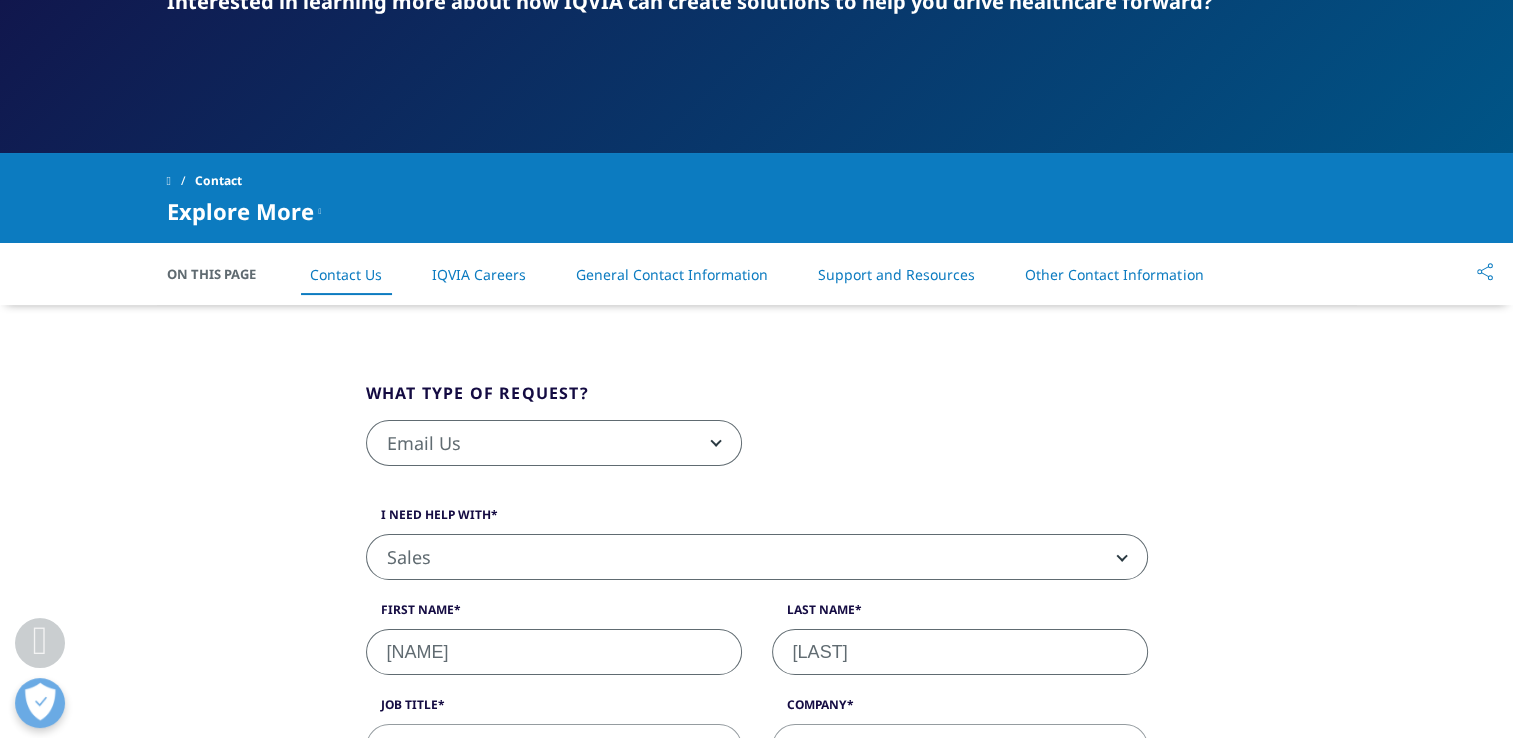 scroll, scrollTop: 400, scrollLeft: 0, axis: vertical 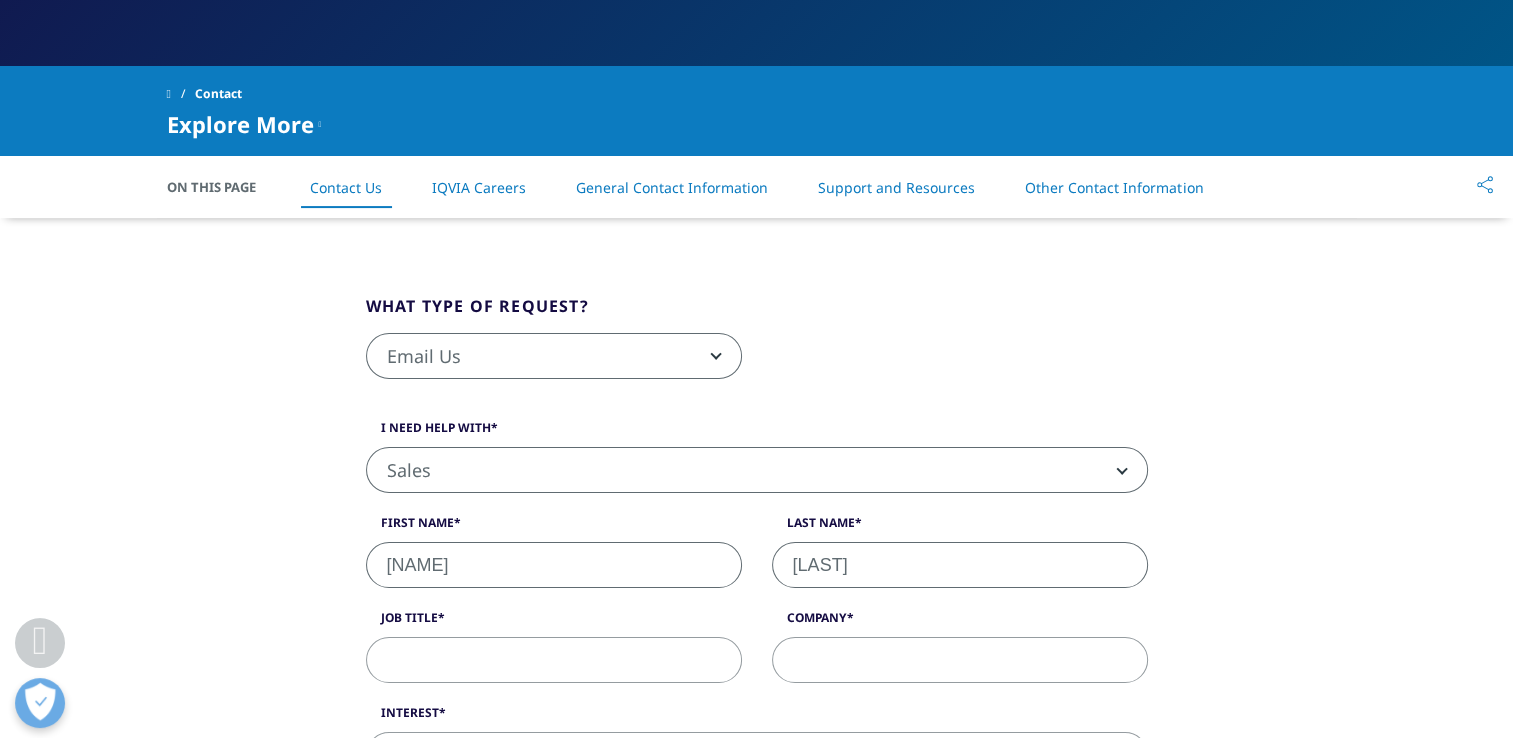 click on "[NAME]" at bounding box center [554, 565] 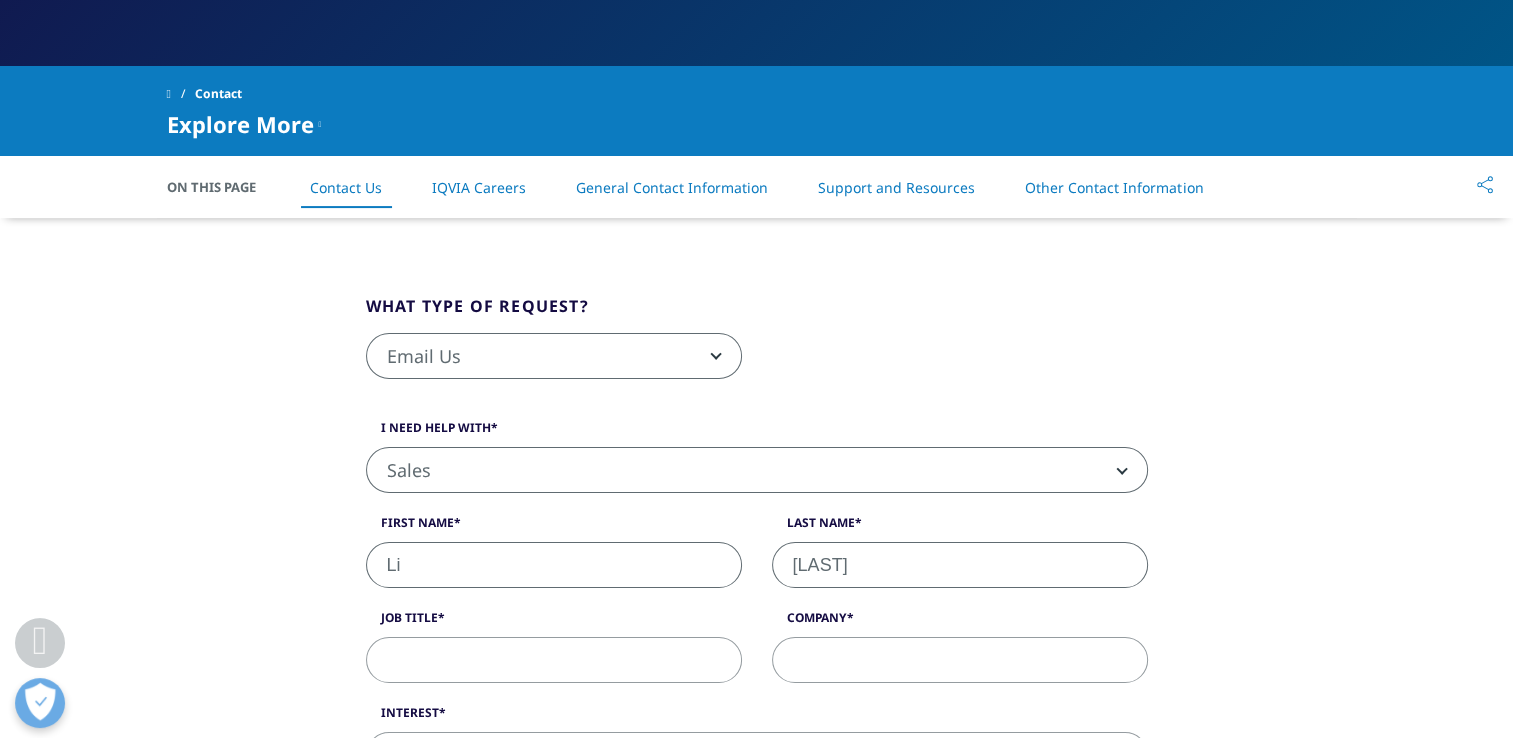 click on "Submit" at bounding box center (757, 1419) 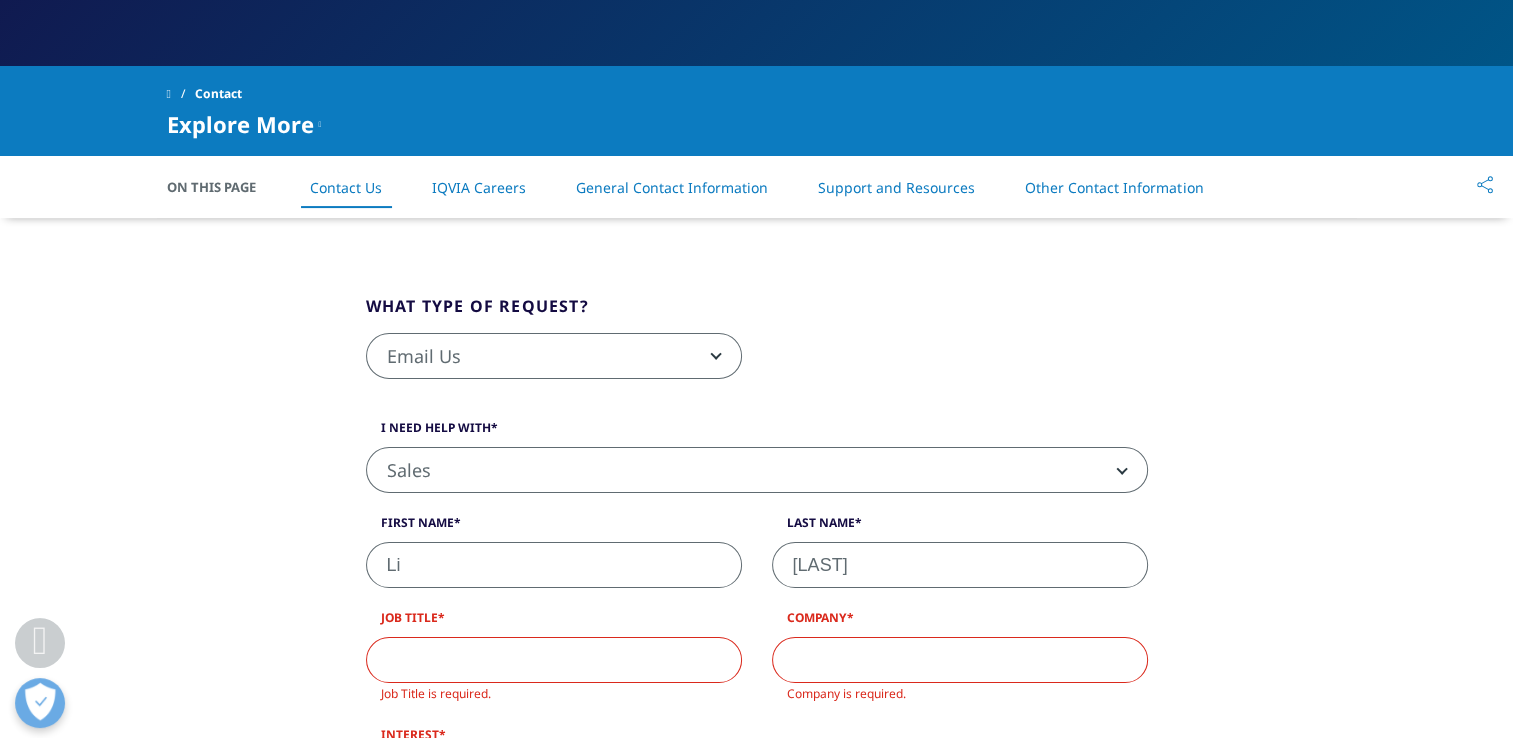 click on "Li" at bounding box center [554, 565] 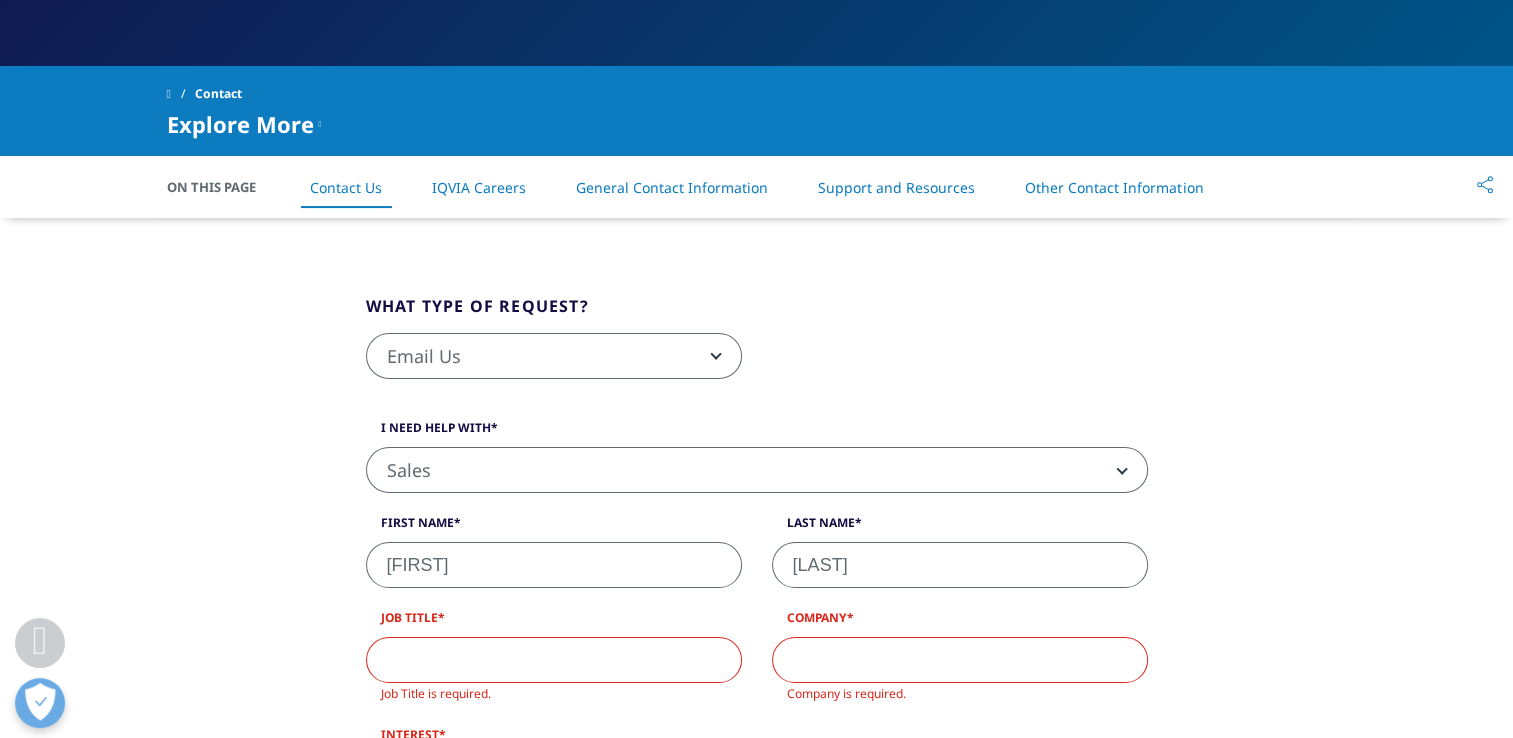 type on "[FIRST]" 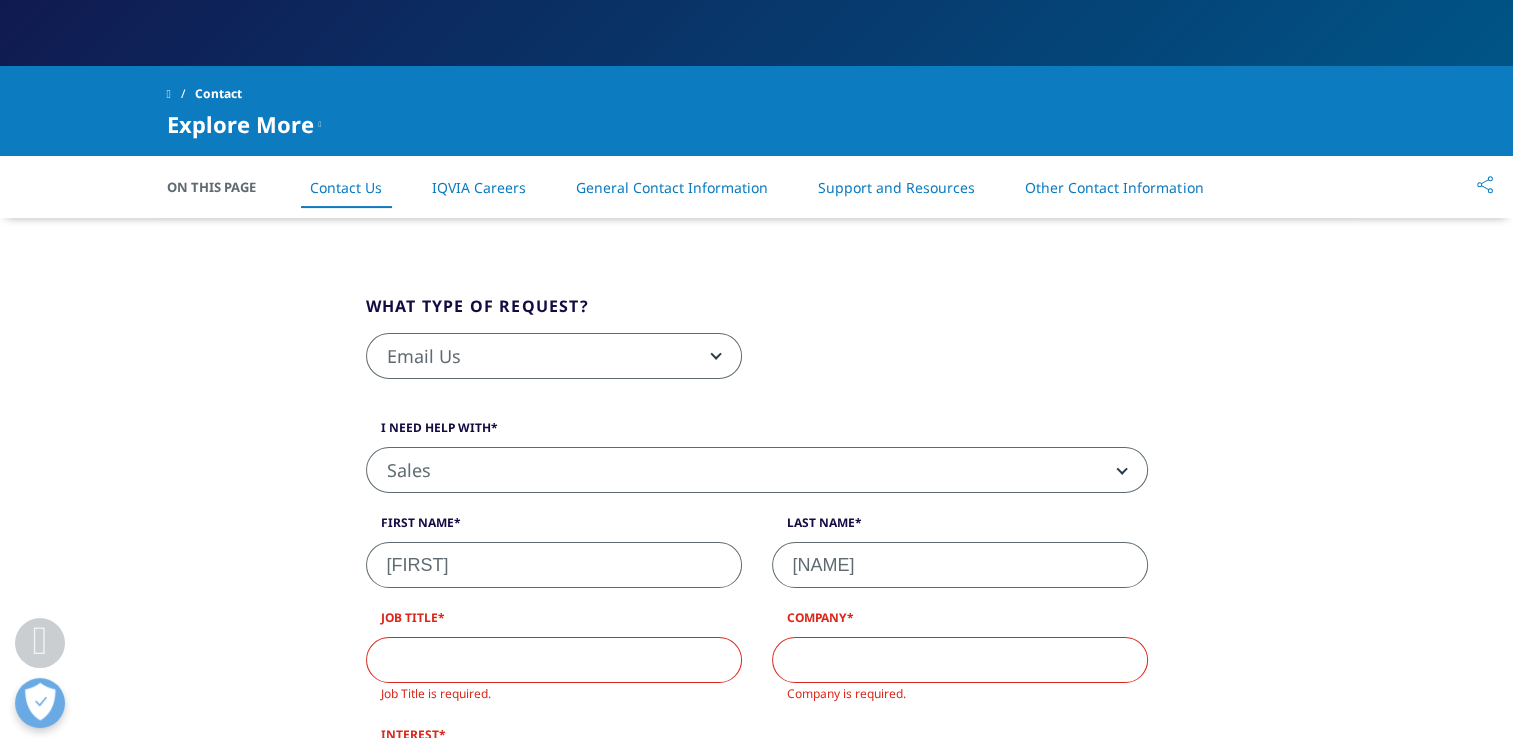 scroll, scrollTop: 600, scrollLeft: 0, axis: vertical 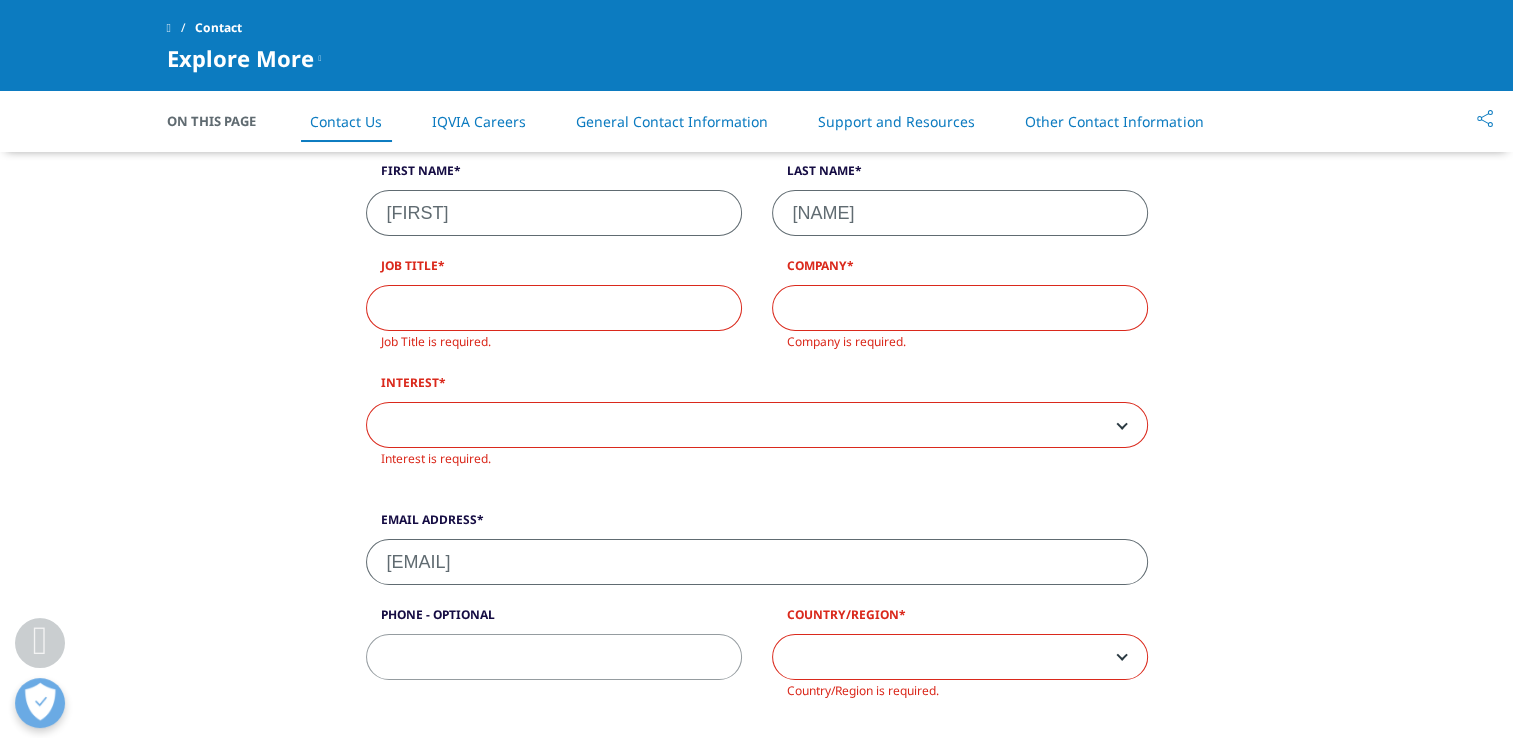 type on "[NAME]" 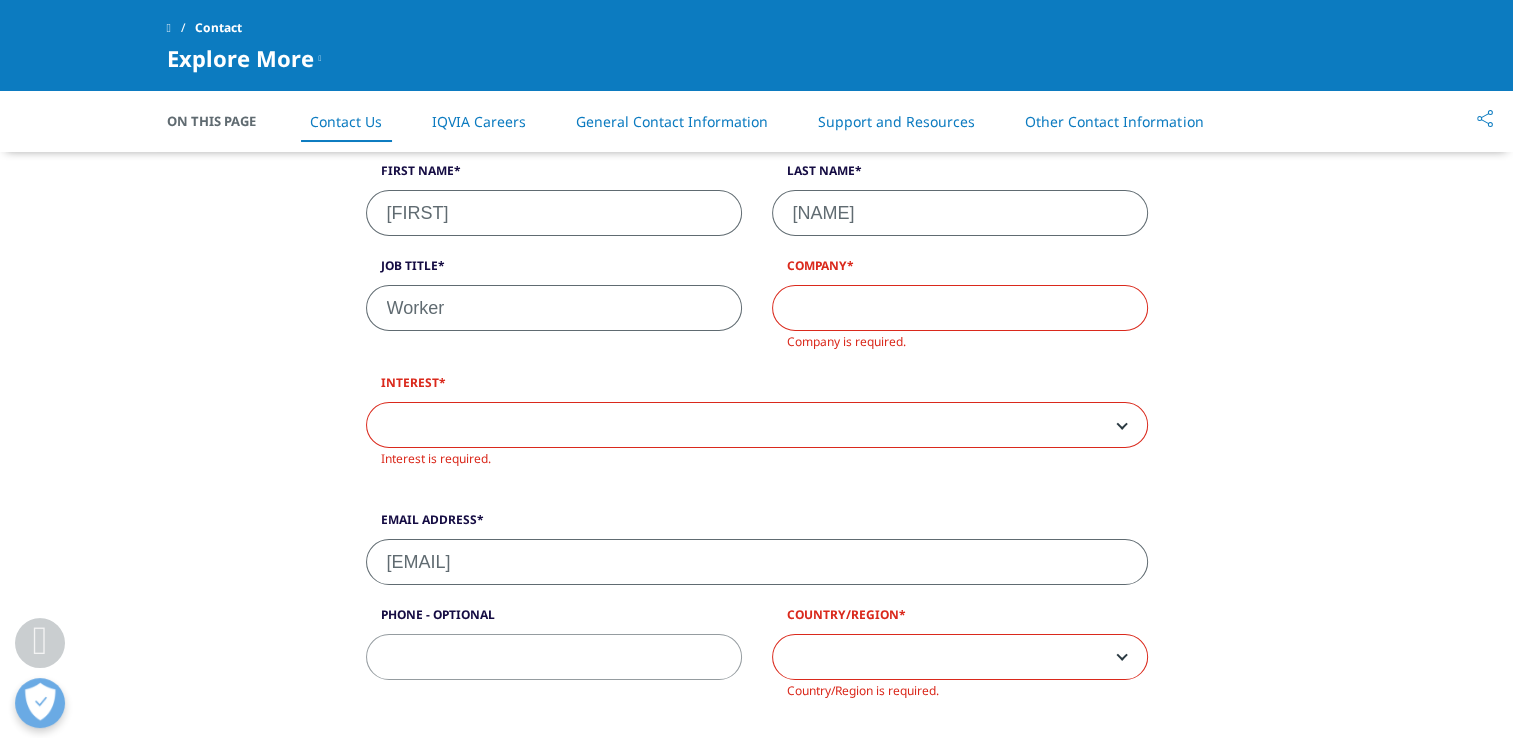 type on "Worker" 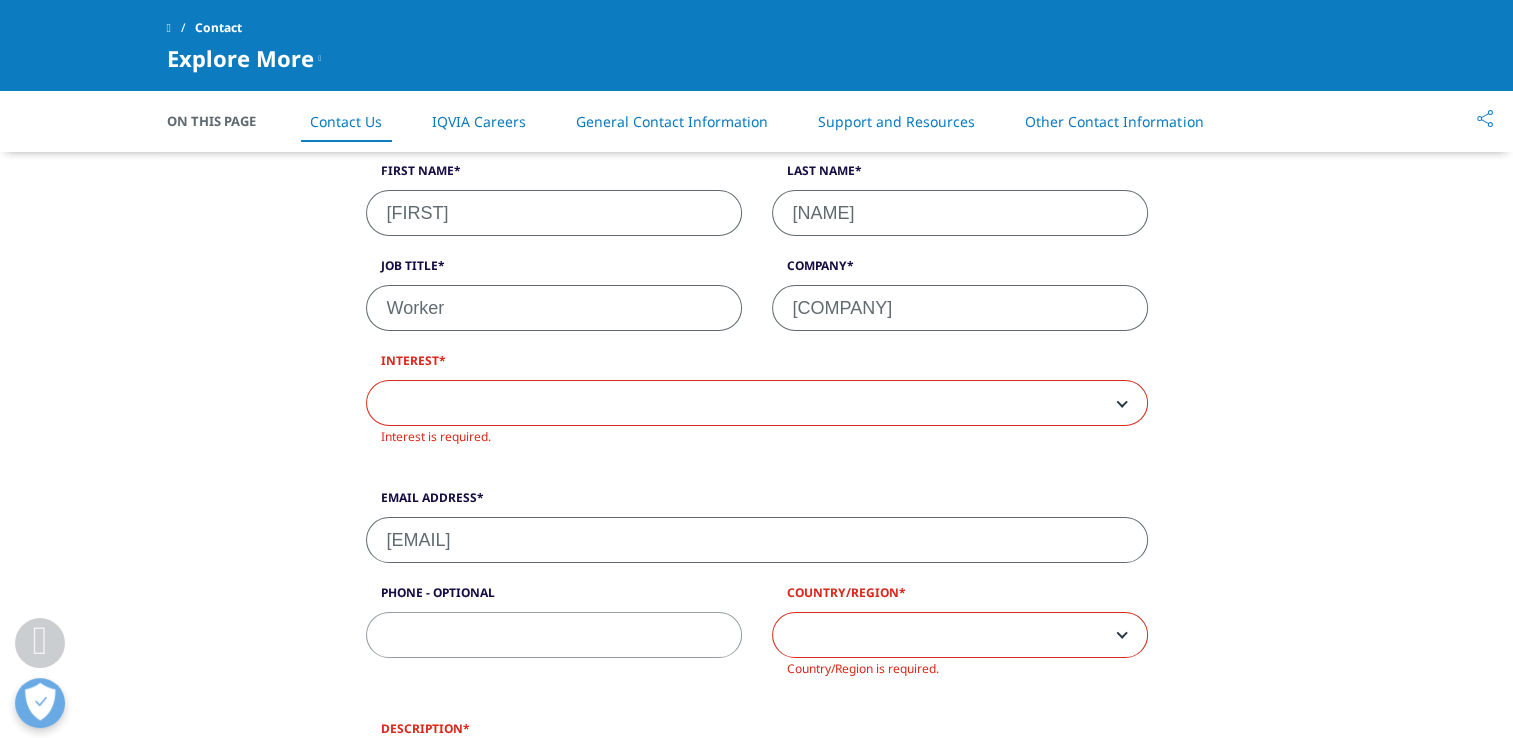type on "[COMPANY]" 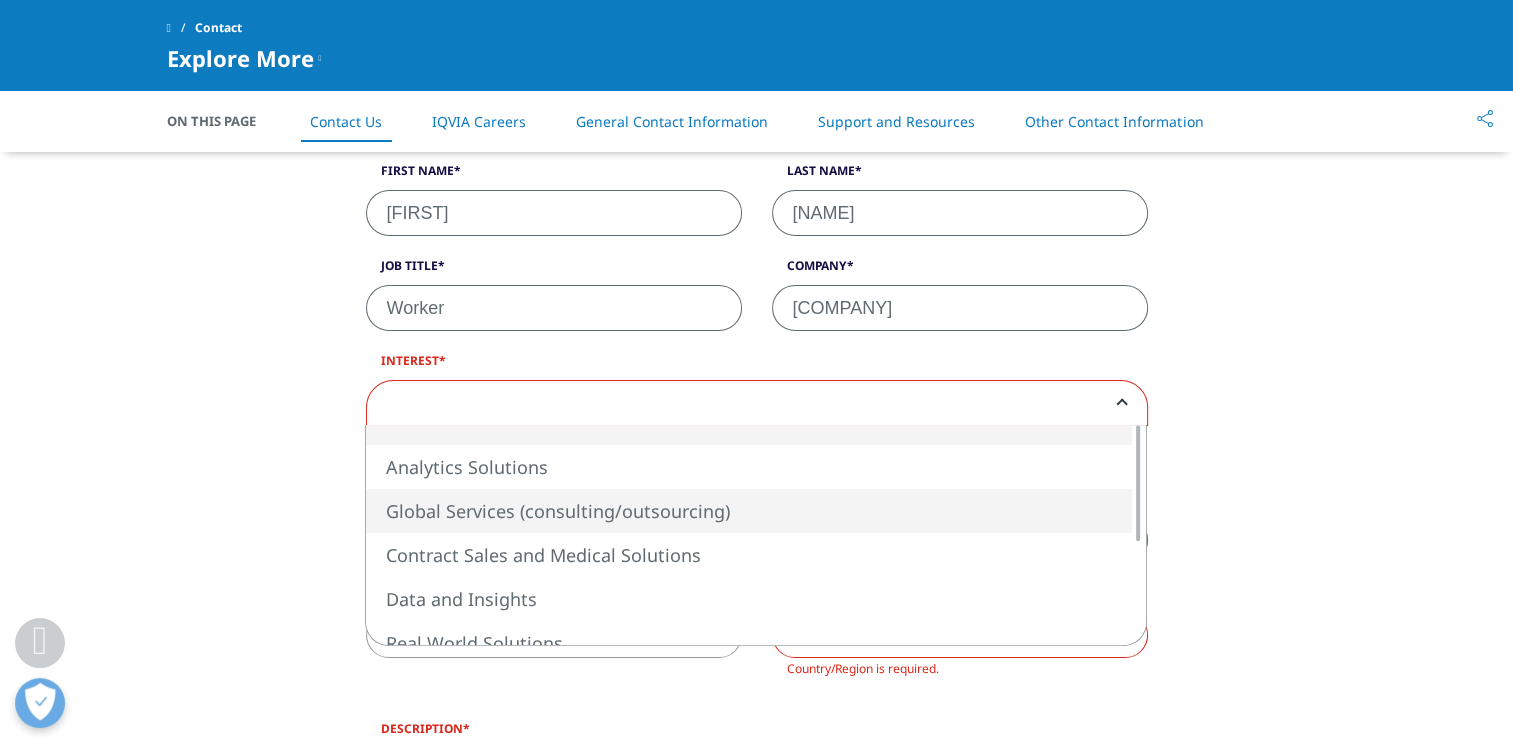 select on "Global Services" 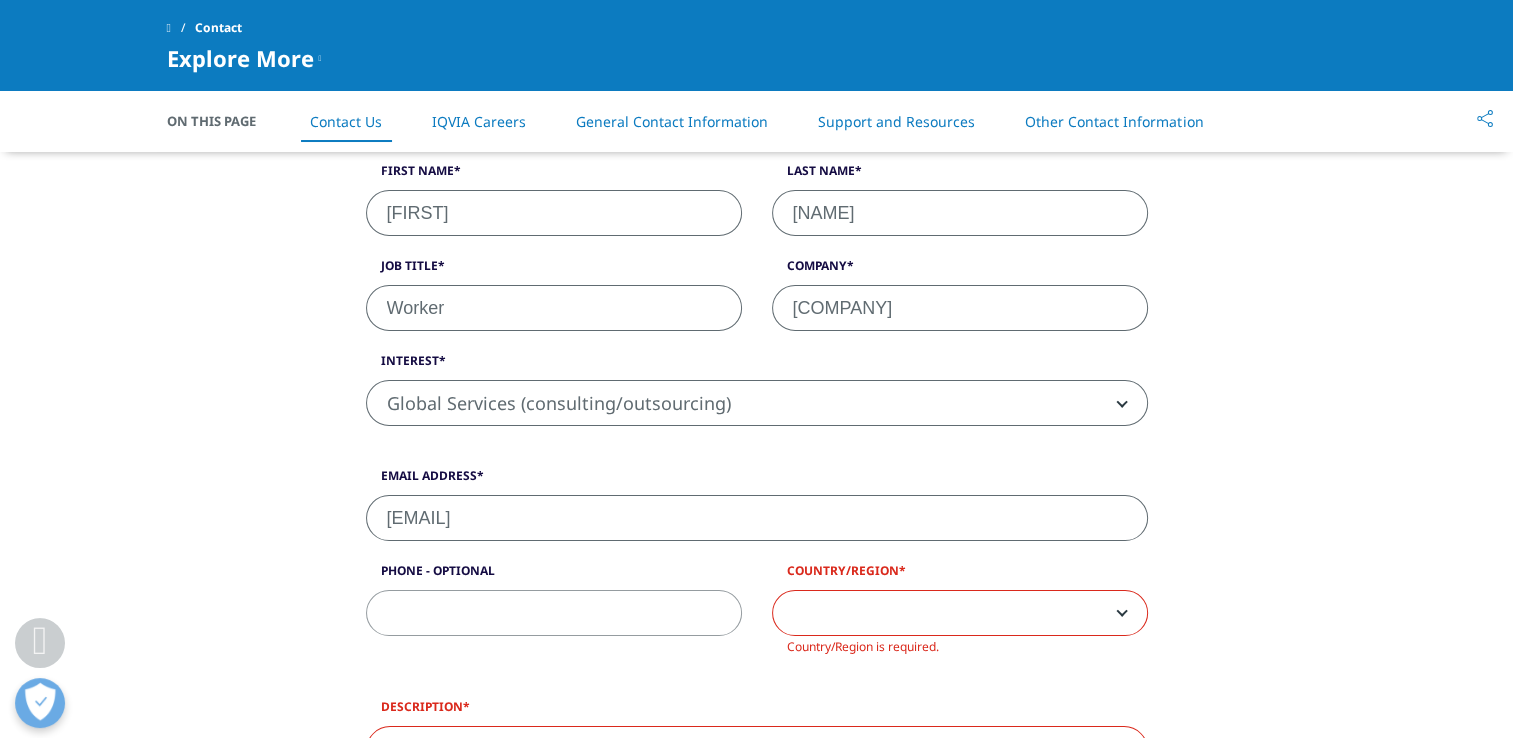 scroll, scrollTop: 700, scrollLeft: 0, axis: vertical 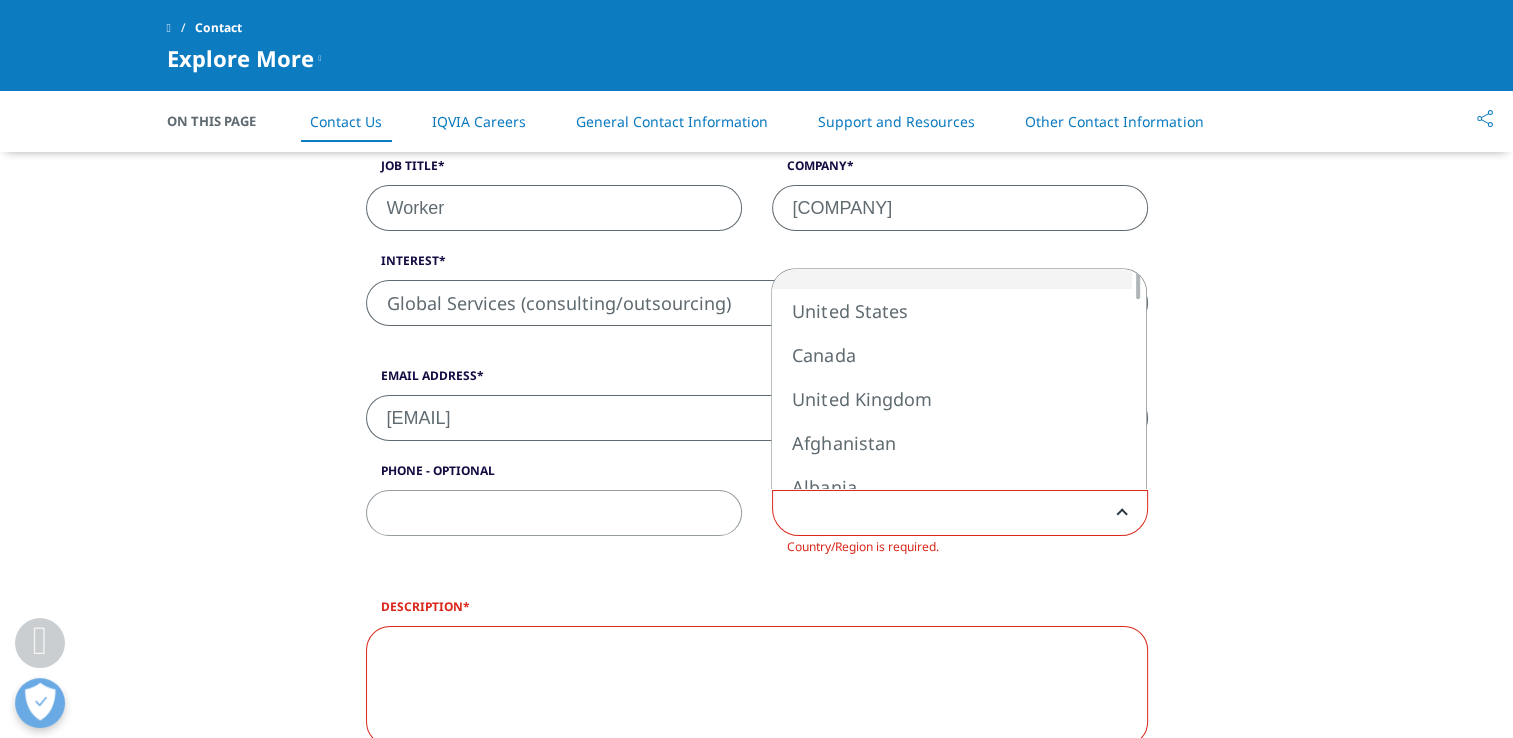 click at bounding box center (960, 514) 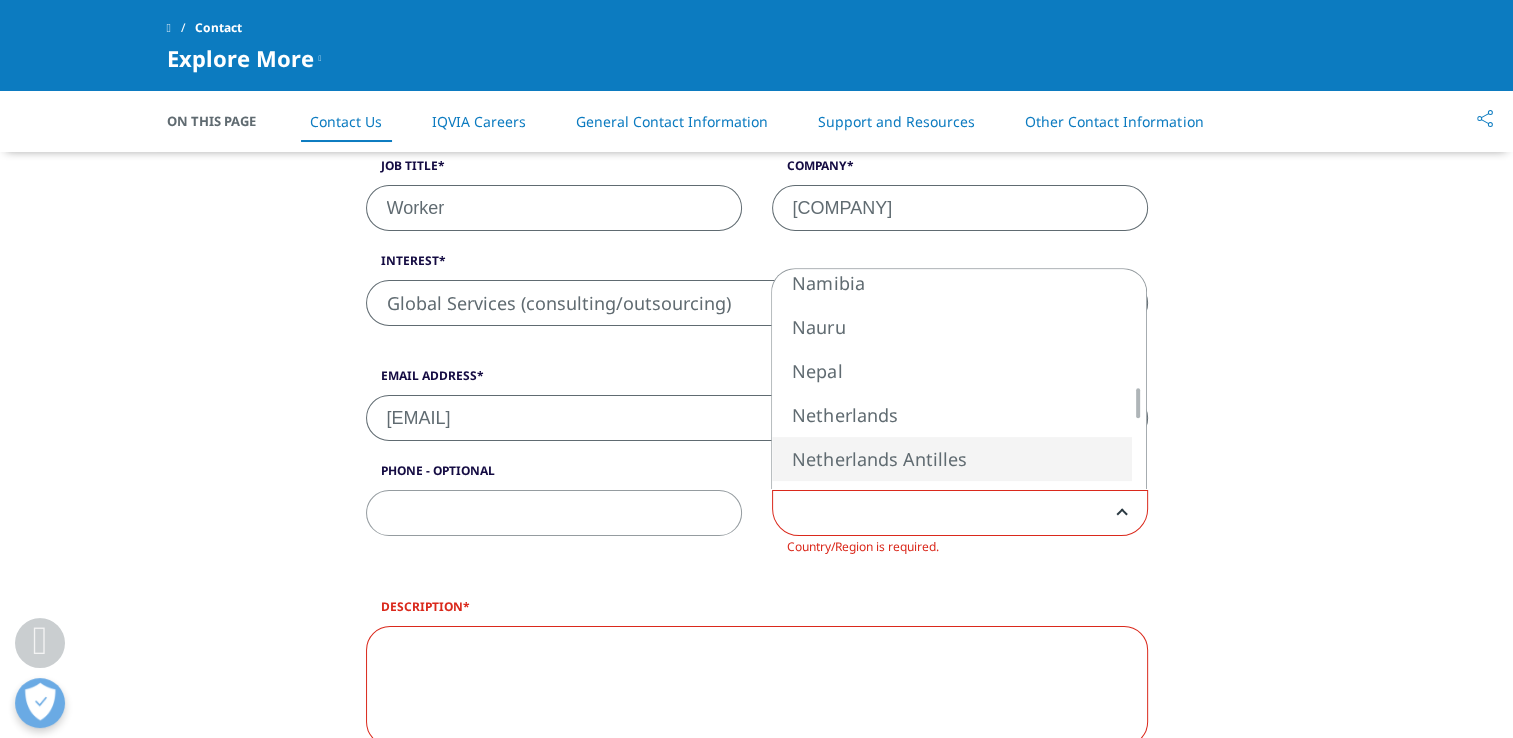 click at bounding box center (960, 514) 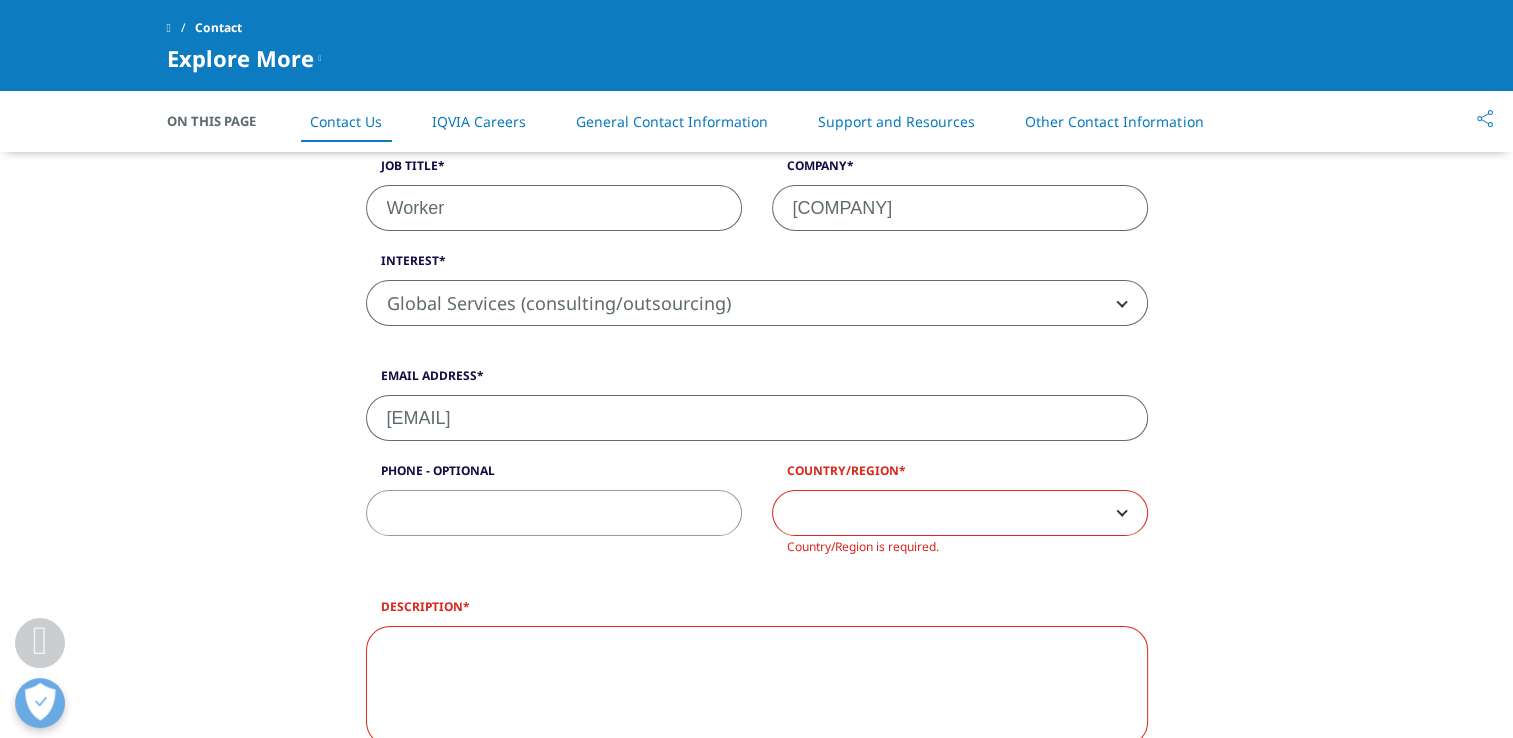 click at bounding box center [960, 514] 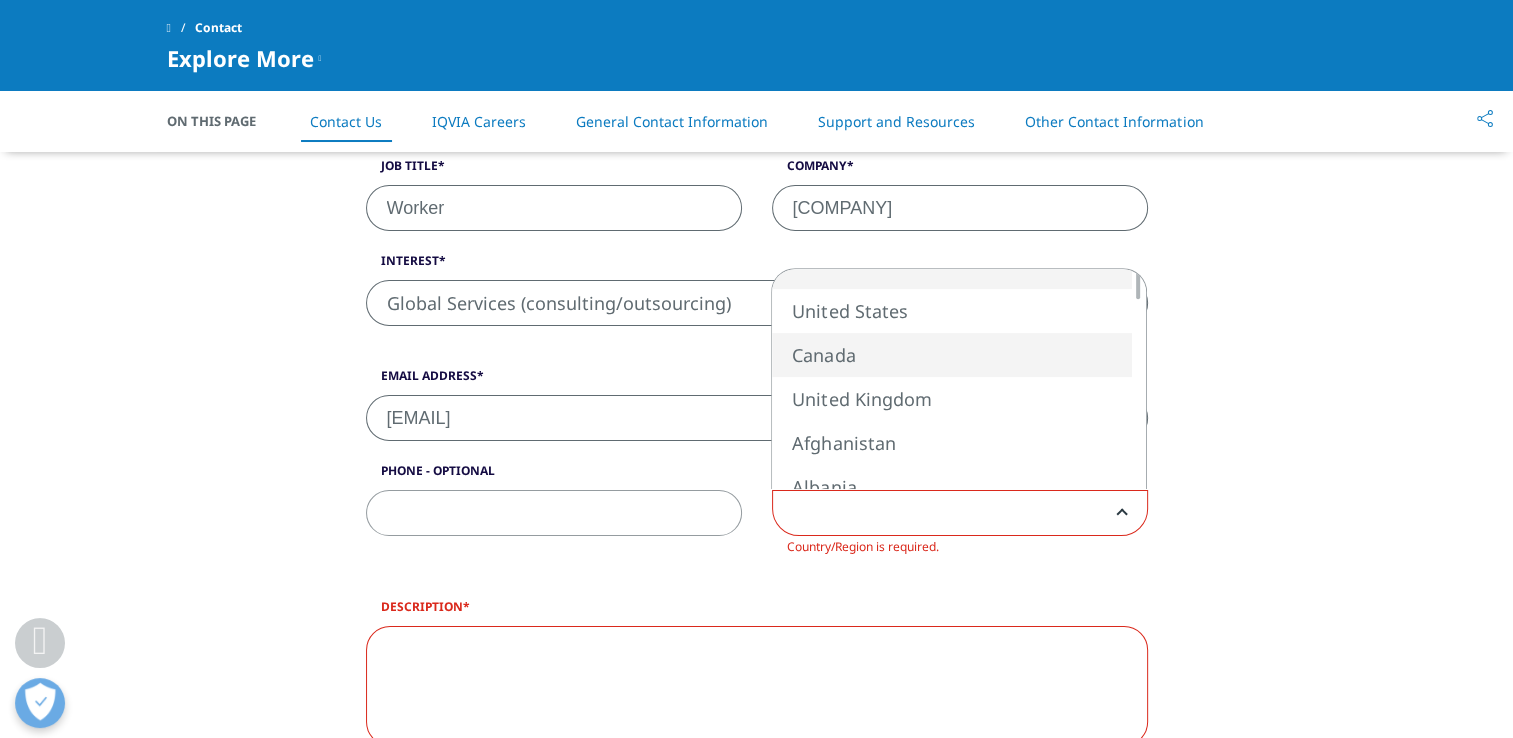 scroll, scrollTop: 900, scrollLeft: 0, axis: vertical 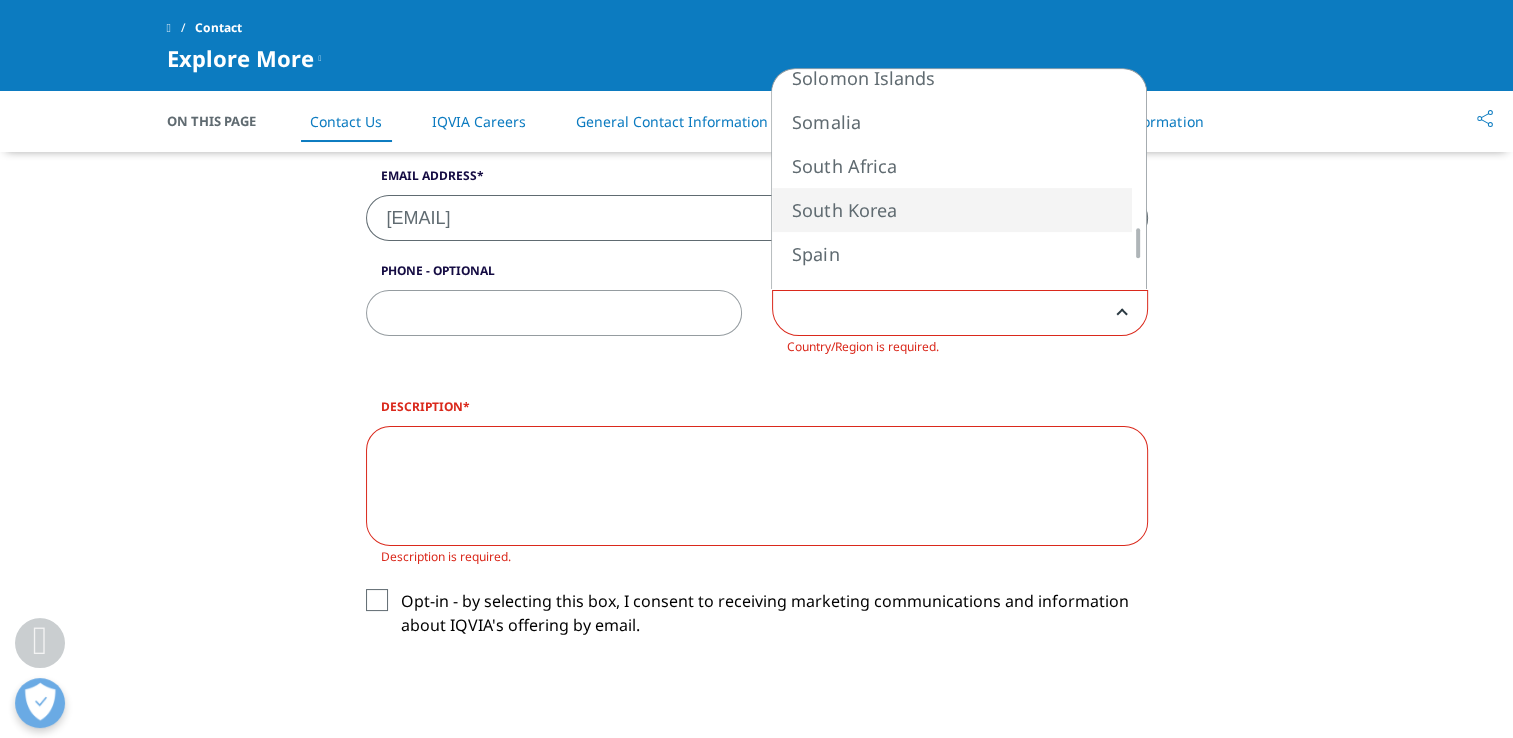 select on "South Korea" 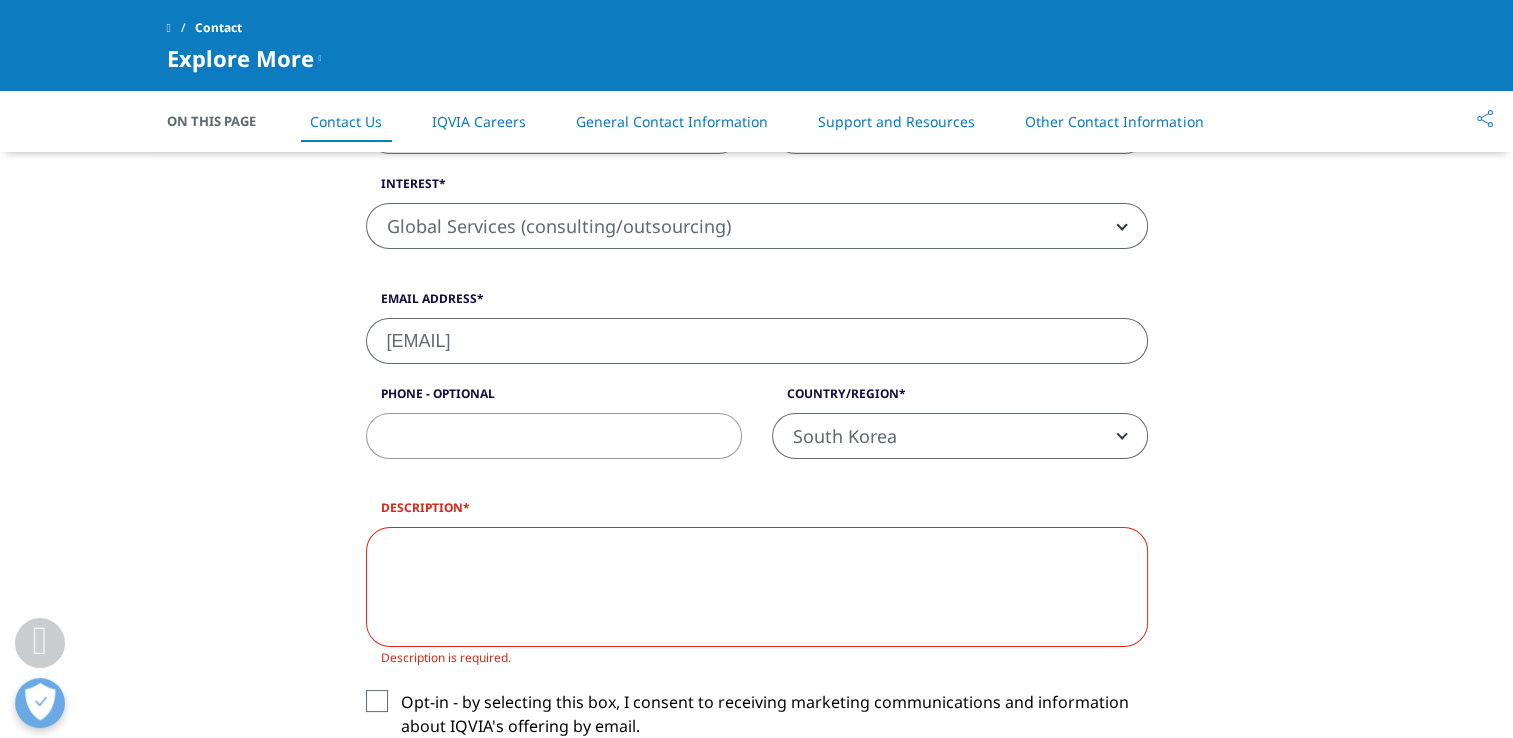 scroll, scrollTop: 900, scrollLeft: 0, axis: vertical 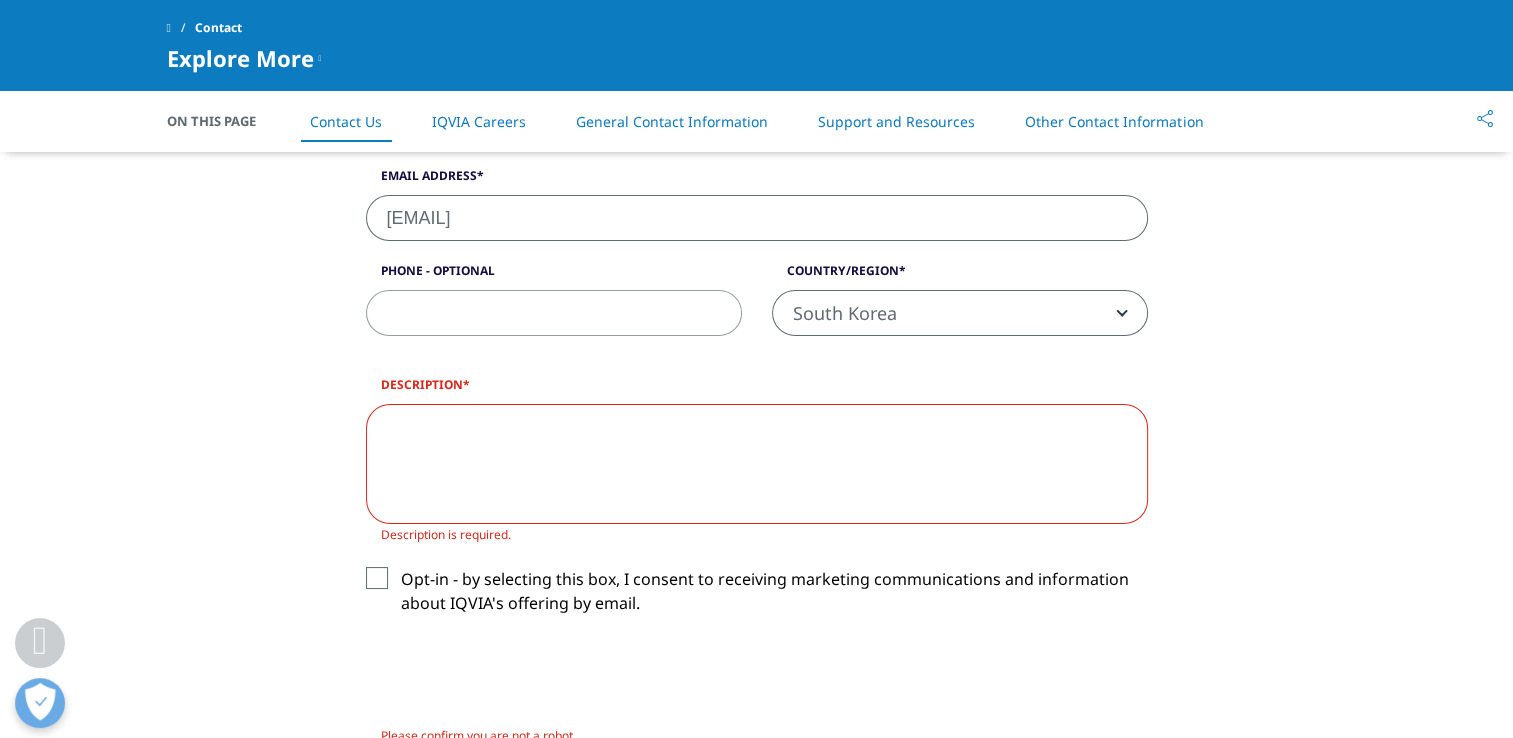 click on "Description" at bounding box center (757, 464) 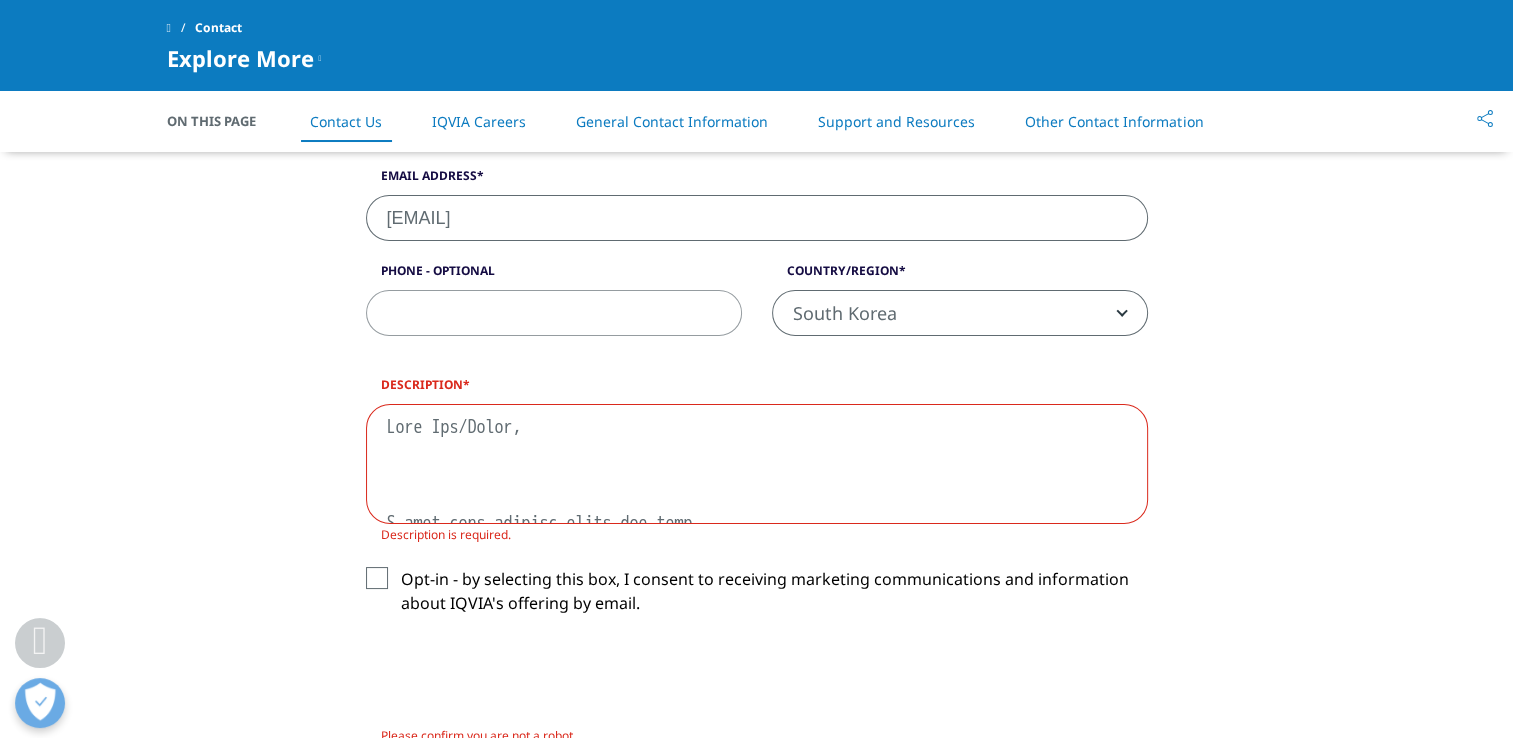 scroll, scrollTop: 1976, scrollLeft: 0, axis: vertical 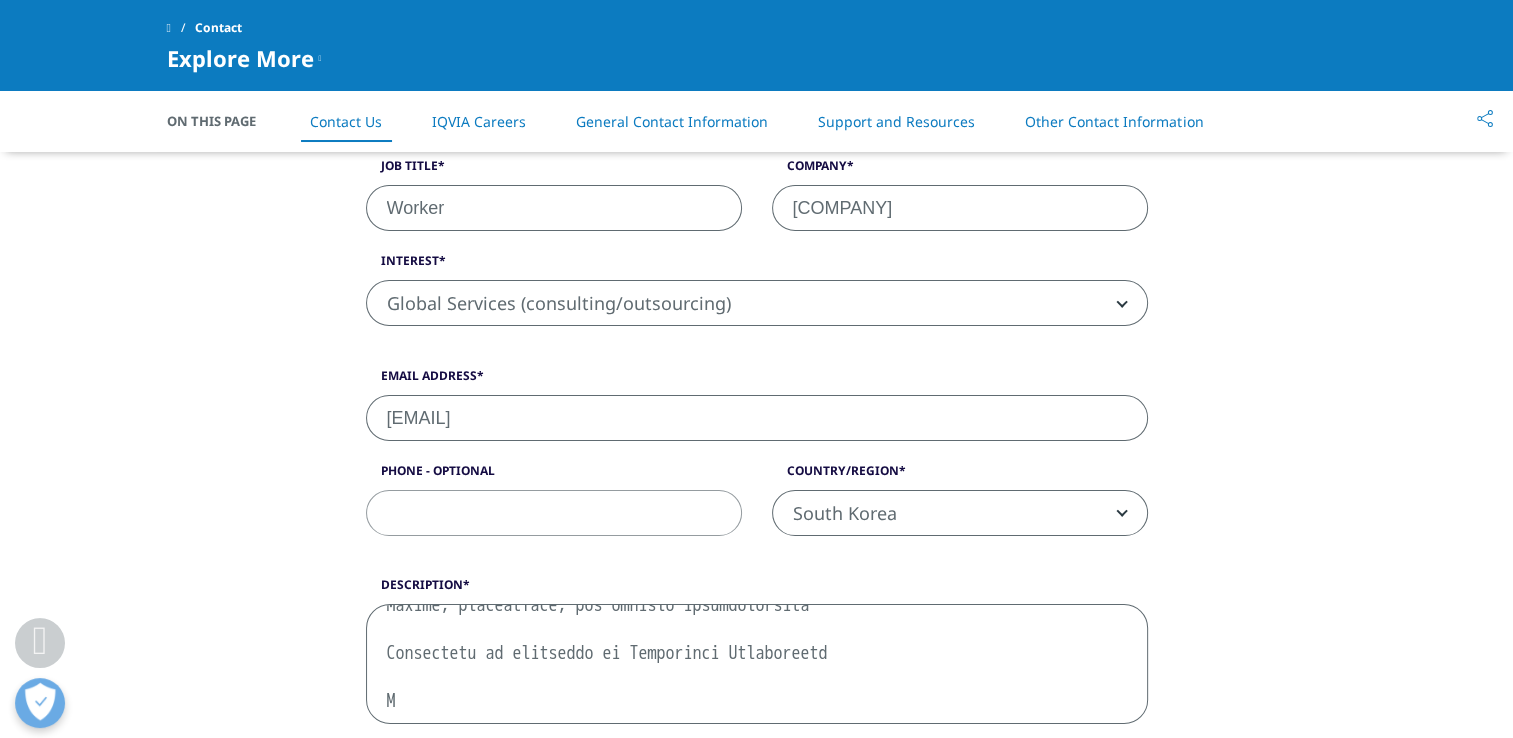click on "Description" at bounding box center [757, 664] 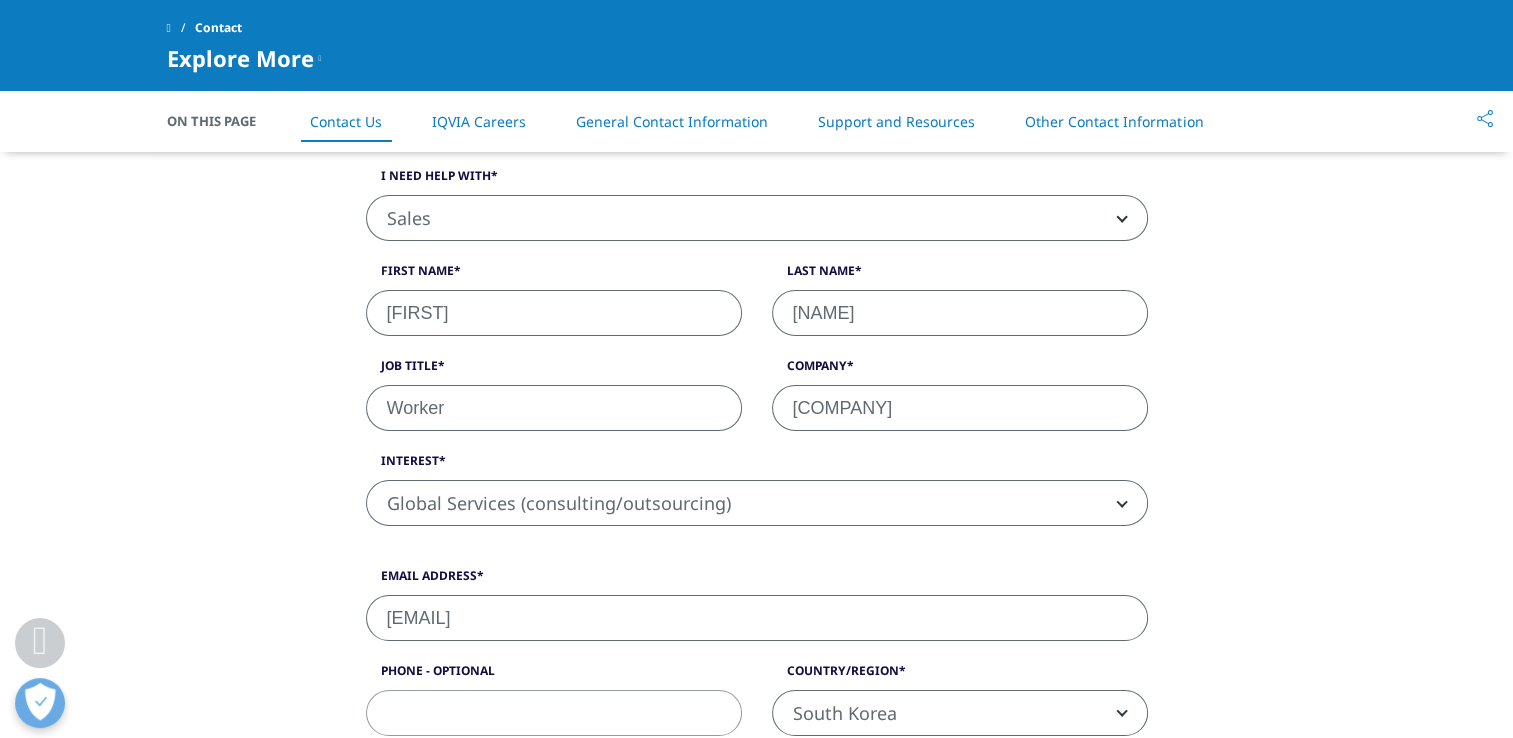 scroll, scrollTop: 800, scrollLeft: 0, axis: vertical 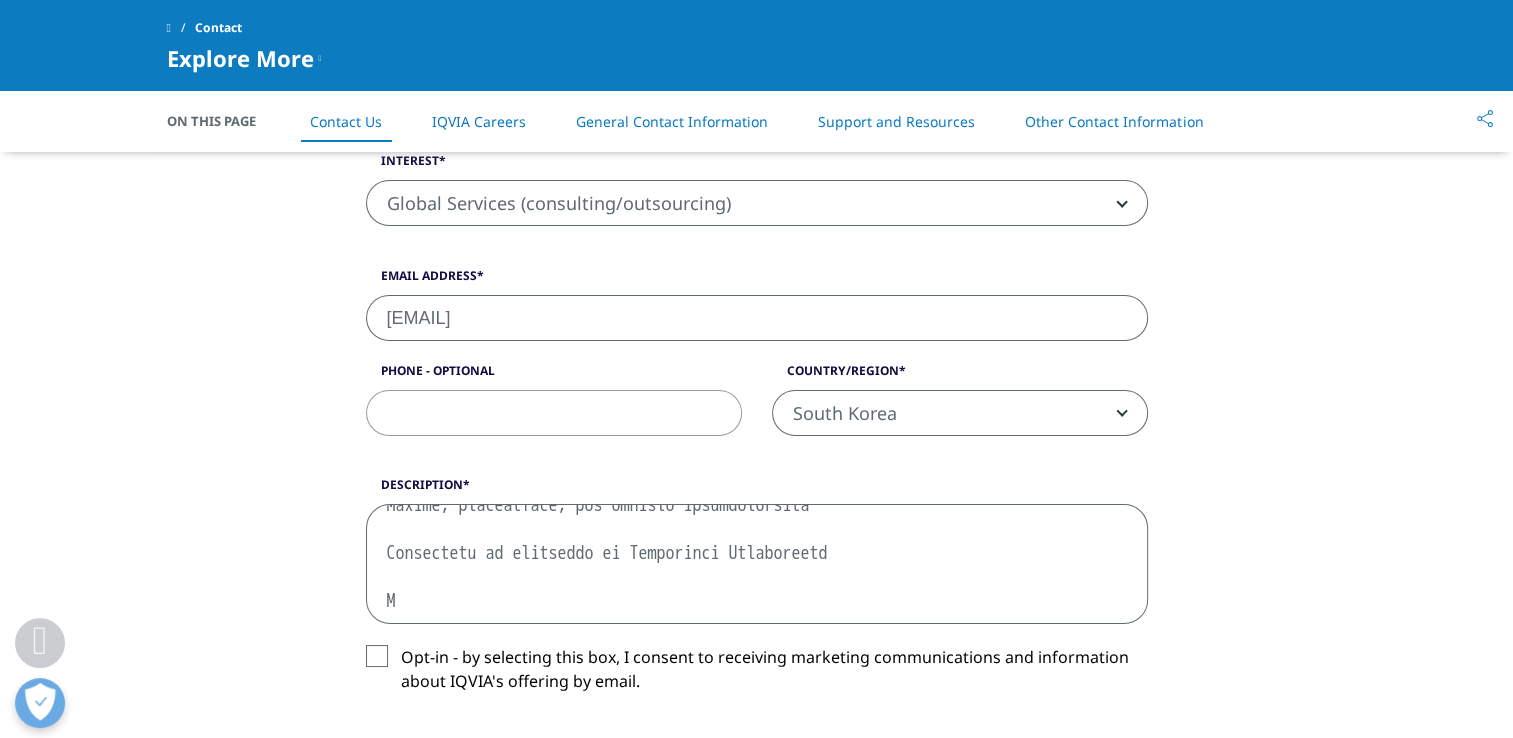 drag, startPoint x: 440, startPoint y: 622, endPoint x: 337, endPoint y: 478, distance: 177.0452 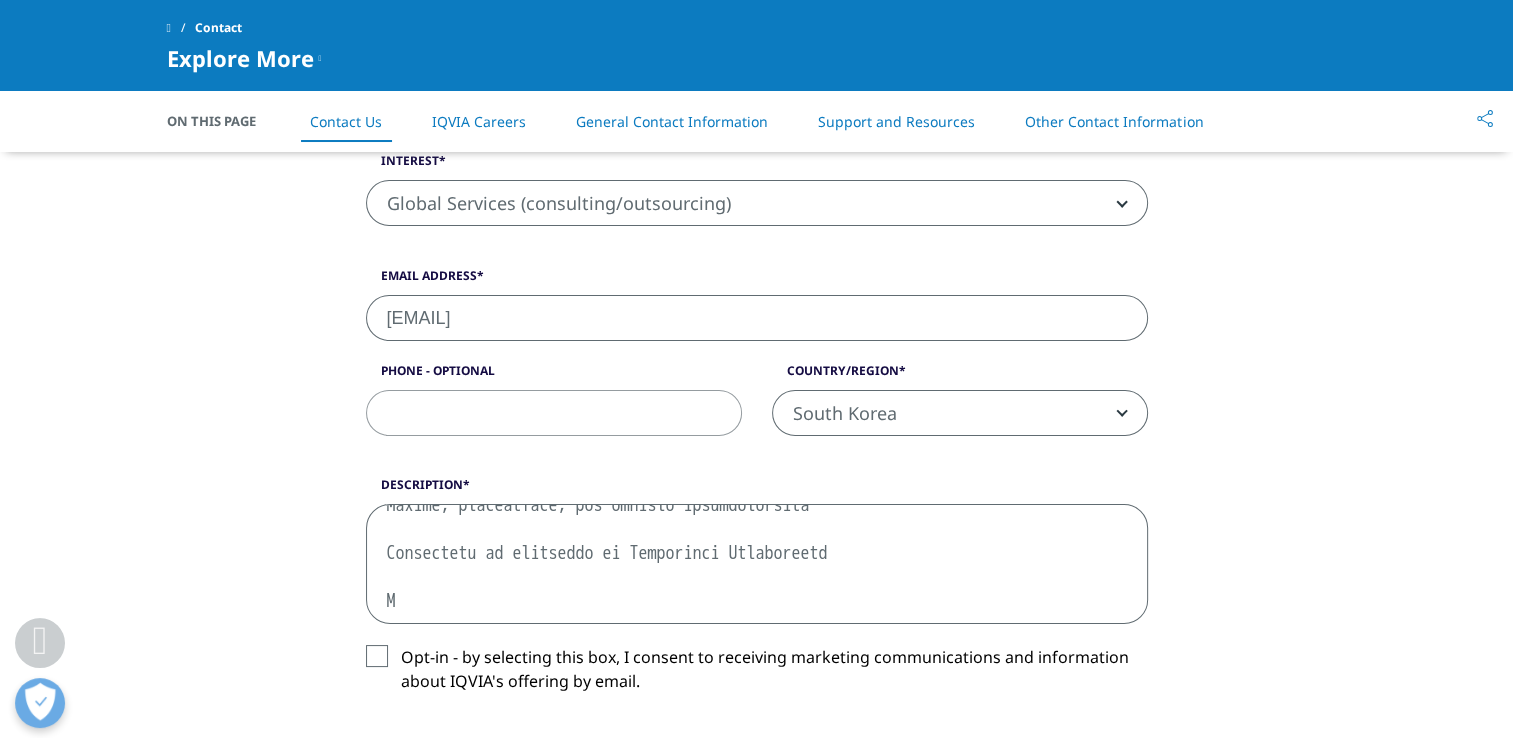 click on "What type of request?
Email Us
Request a Demo
IQVIA Institute Inquiries
Media Inquiries
Email Us
I need help with
Sales
HR/Career
Patient Seeking Clinical Trials
Site/Investigator Waiting List
Accounts Payable/Receivable
Other
Sales
First Name
[FIRST]
Last Name
[LAST]
Job Title
Worker
Company
[COMPANY]
Interest
Analytics Solutions
Global Services (consulting/outsourcing)
Contract Sales and Medical Solutions
Data and Insights" at bounding box center (757, 369) 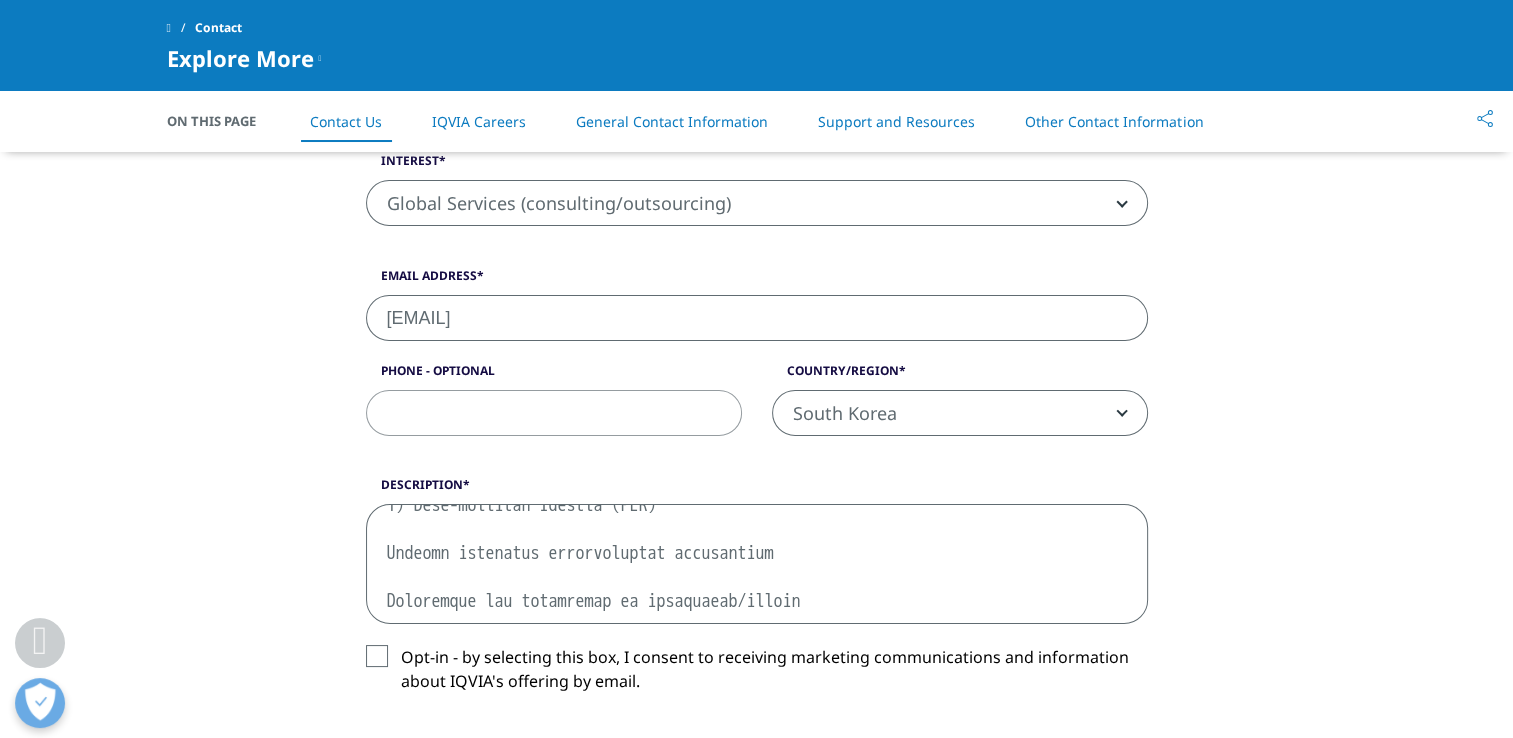scroll, scrollTop: 1293, scrollLeft: 0, axis: vertical 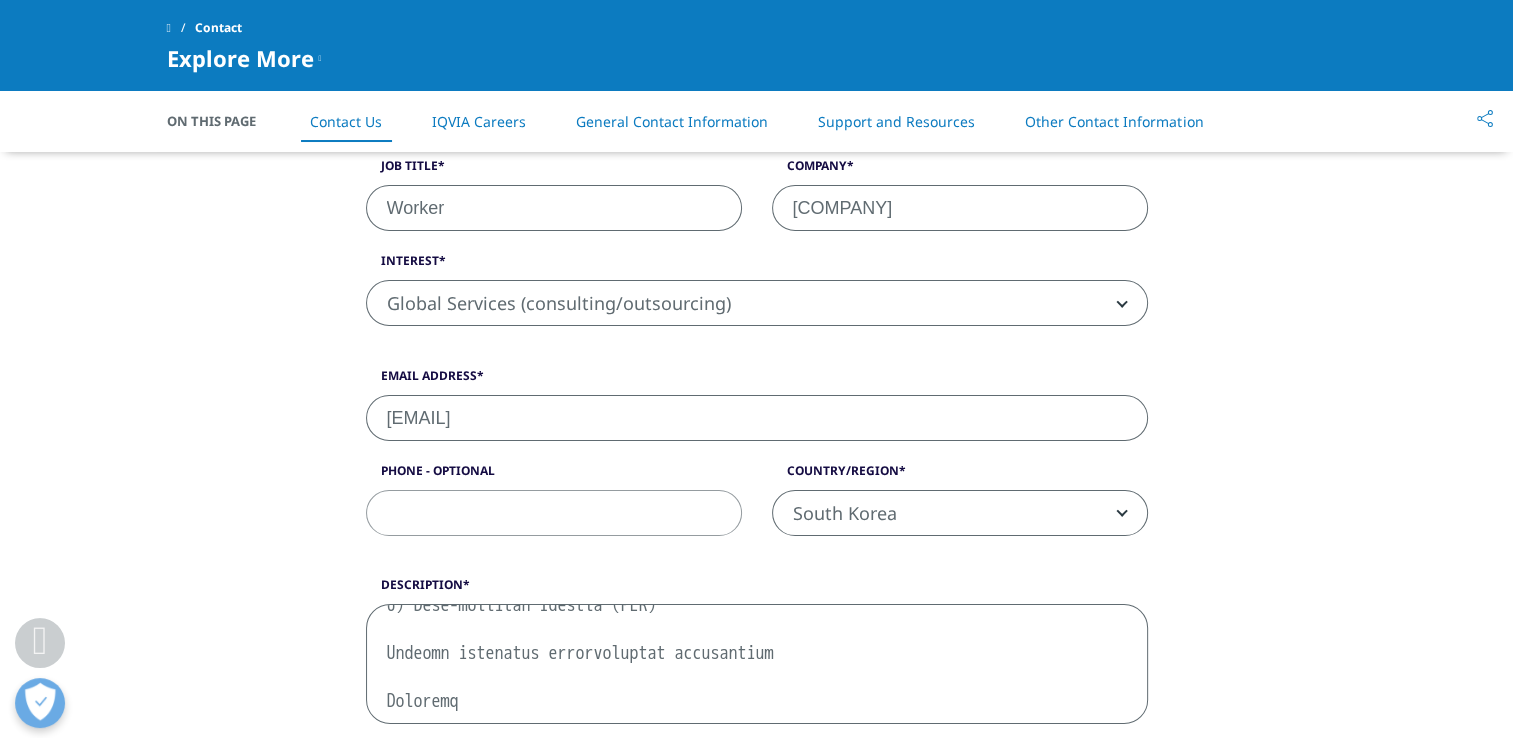 drag, startPoint x: 472, startPoint y: 710, endPoint x: 372, endPoint y: 548, distance: 190.37857 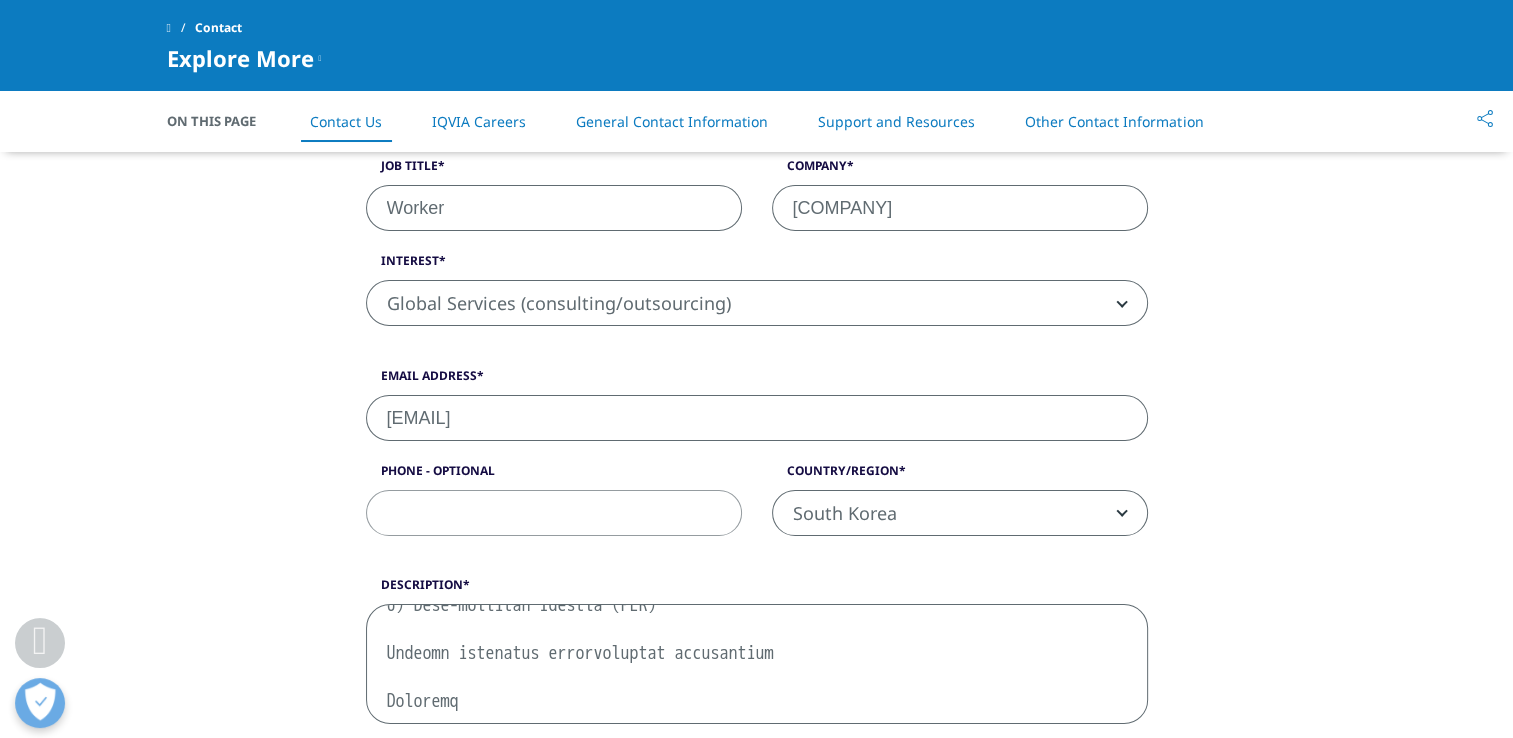 click on "What type of request?
Email Us
Request a Demo
IQVIA Institute Inquiries
Media Inquiries
Email Us
I need help with
Sales
HR/Career
Patient Seeking Clinical Trials
Site/Investigator Waiting List
Accounts Payable/Receivable
Other
Sales
First Name
[FIRST]
Last Name
[LAST]
Job Title
Worker
Company
Kuhnil Pharm
Interest
Analytics Solutions
Global Services (consulting/outsourcing)
Contract Sales and Medical Solutions
Data and Insights
Real World Solutions" at bounding box center (757, 479) 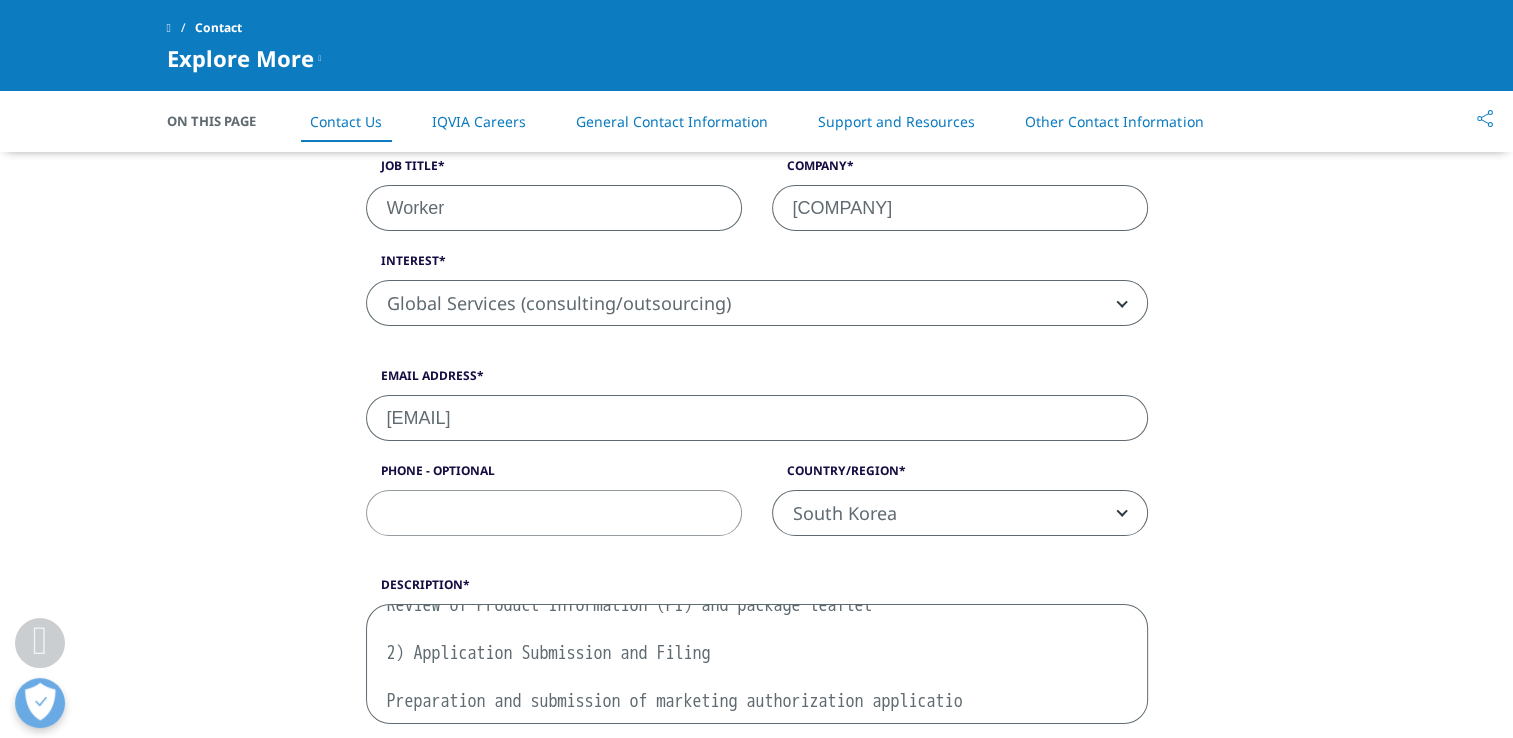 scroll, scrollTop: 909, scrollLeft: 0, axis: vertical 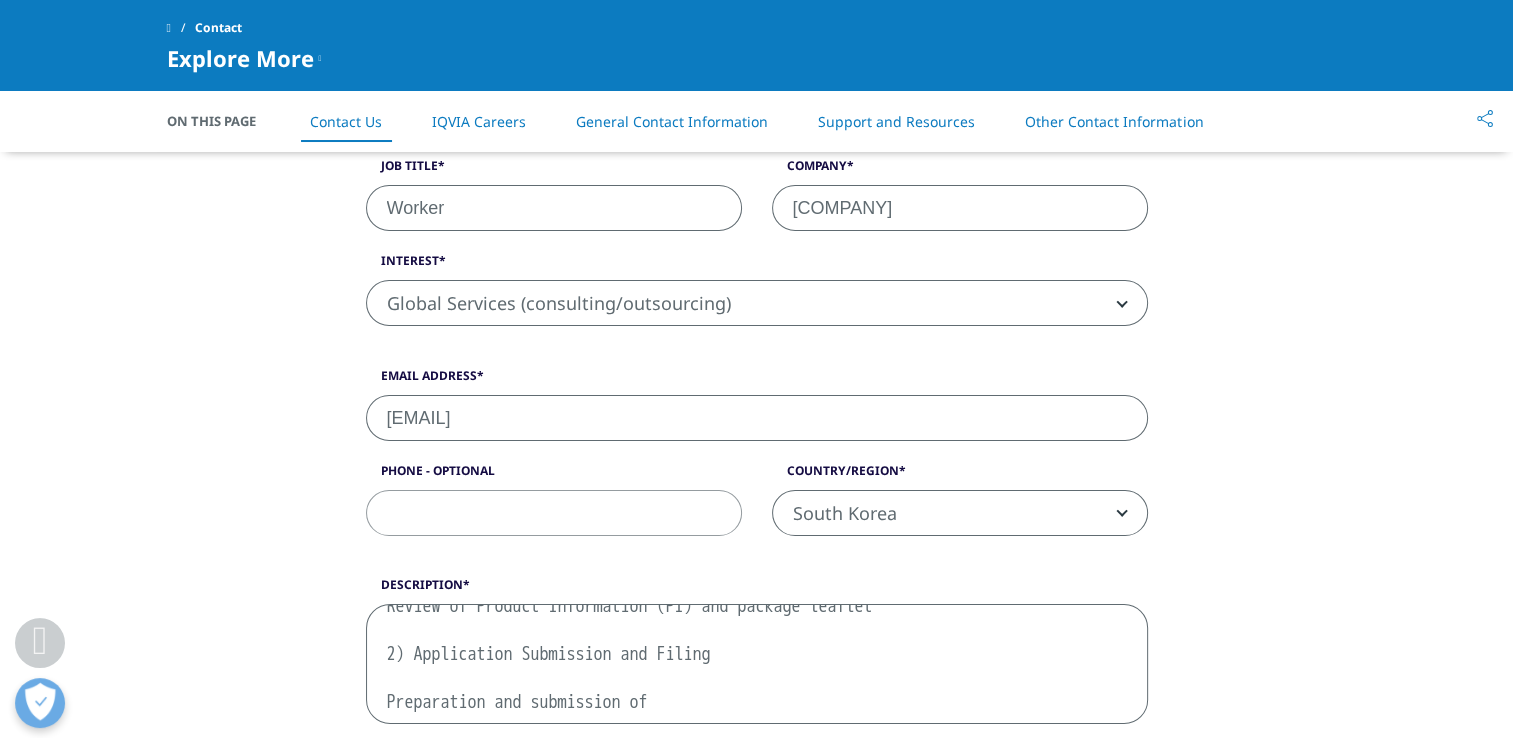 type on "Dear Sir/Madam,
I hope this message finds you well.
My name is [FIRST] [LAST], and I work for a pharmaceutical company based in [COUNTRY].
We are currently considering obtaining approval for a generic drug in [COUNTRY] through the NP procedure. In this regard, we would like to request a quotation for the following services:
1) Pre-submission Preparation
Regulatory consulting related to the NP procedure
Guidance on the latest regulations from the Italian Medicines Agency (AIFA) and NP procedure
Review of submission documents and requirements
Preparation and review of generic drug marketing authorization dossiers
Support for CTD-compliant dossier preparation tailored to the product
Labeling and packaging review
Examination of label and packaging design to ensure compliance with local regulations
Review of Product Information (PI) and package leaflet
2) Application Submission and Filing
Preparation and submission o" 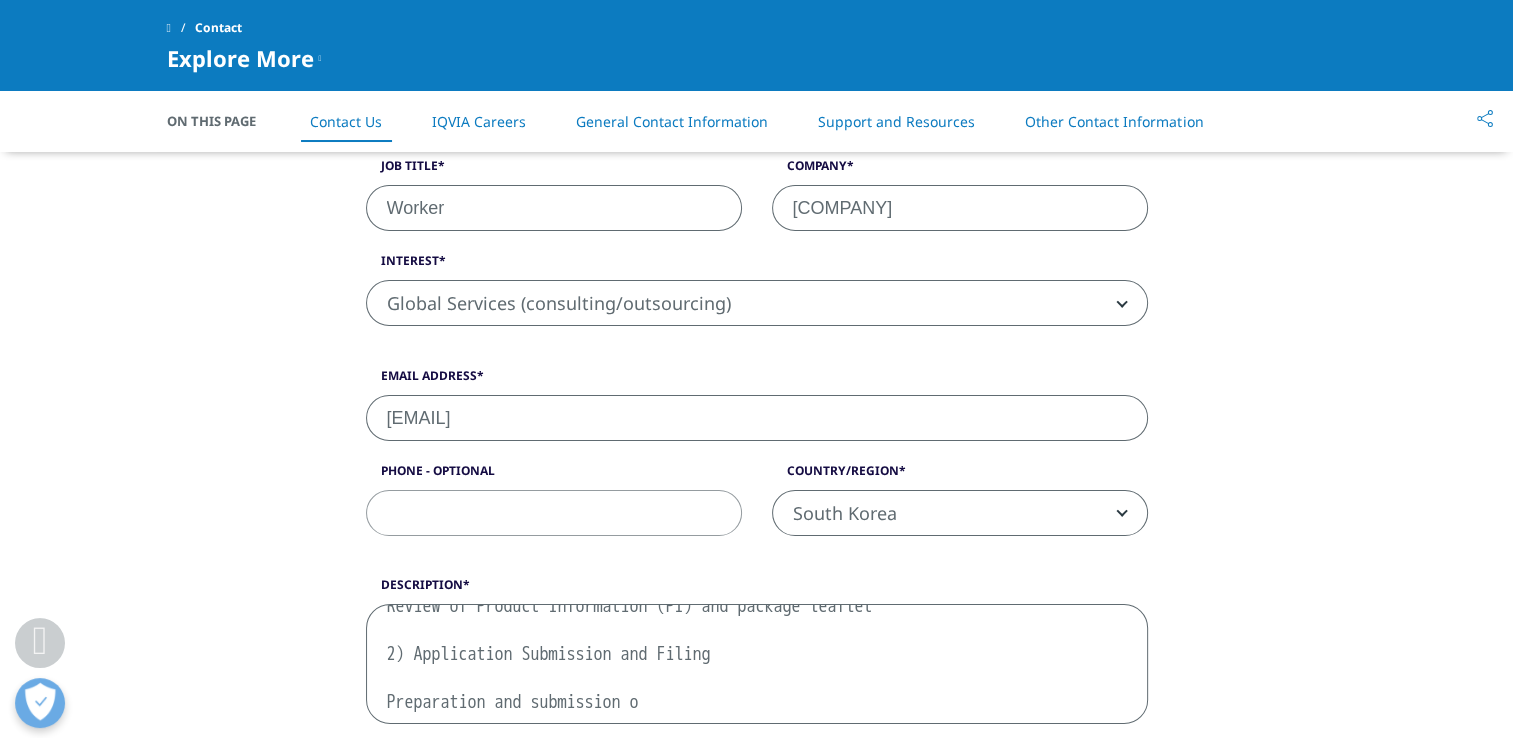 scroll, scrollTop: 1201, scrollLeft: 0, axis: vertical 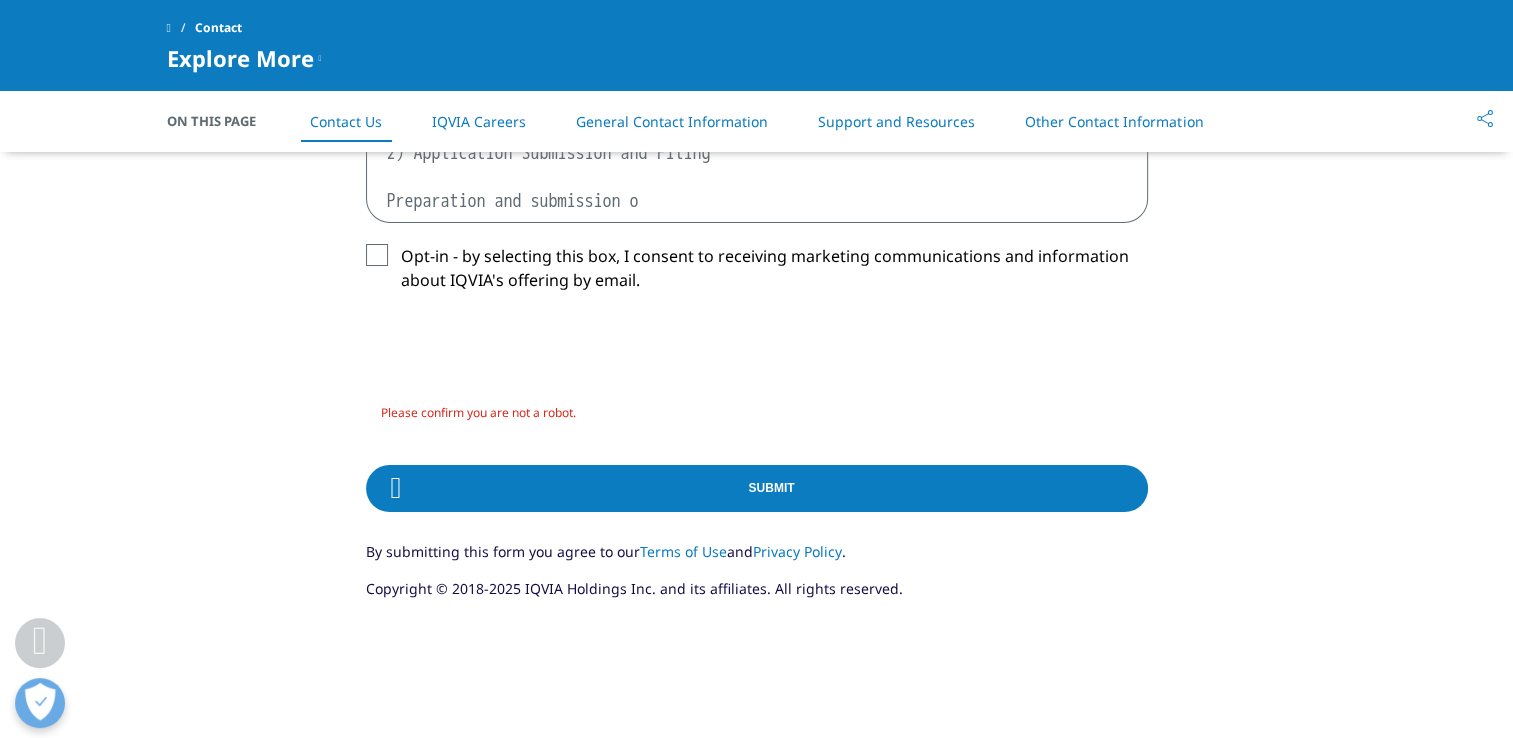 click on "Dear Sir/Madam,
I hope this message finds you well.
My name is [FIRST] [LAST], and I work for a pharmaceutical company based in [COUNTRY].
We are currently considering obtaining approval for a generic drug in [COUNTRY] through the NP procedure. In this regard, we would like to request a quotation for the following services:
1) Pre-submission Preparation
Regulatory consulting related to the NP procedure
Guidance on the latest regulations from the Italian Medicines Agency (AIFA) and NP procedure
Review of submission documents and requirements
Preparation and review of generic drug marketing authorization dossiers
Support for CTD-compliant dossier preparation tailored to the product
Labeling and packaging review
Examination of label and packaging design to ensure compliance with local regulations
Review of Product Information (PI) and package leaflet
2) Application Submission and Filing
Preparation and submission o" at bounding box center (757, 163) 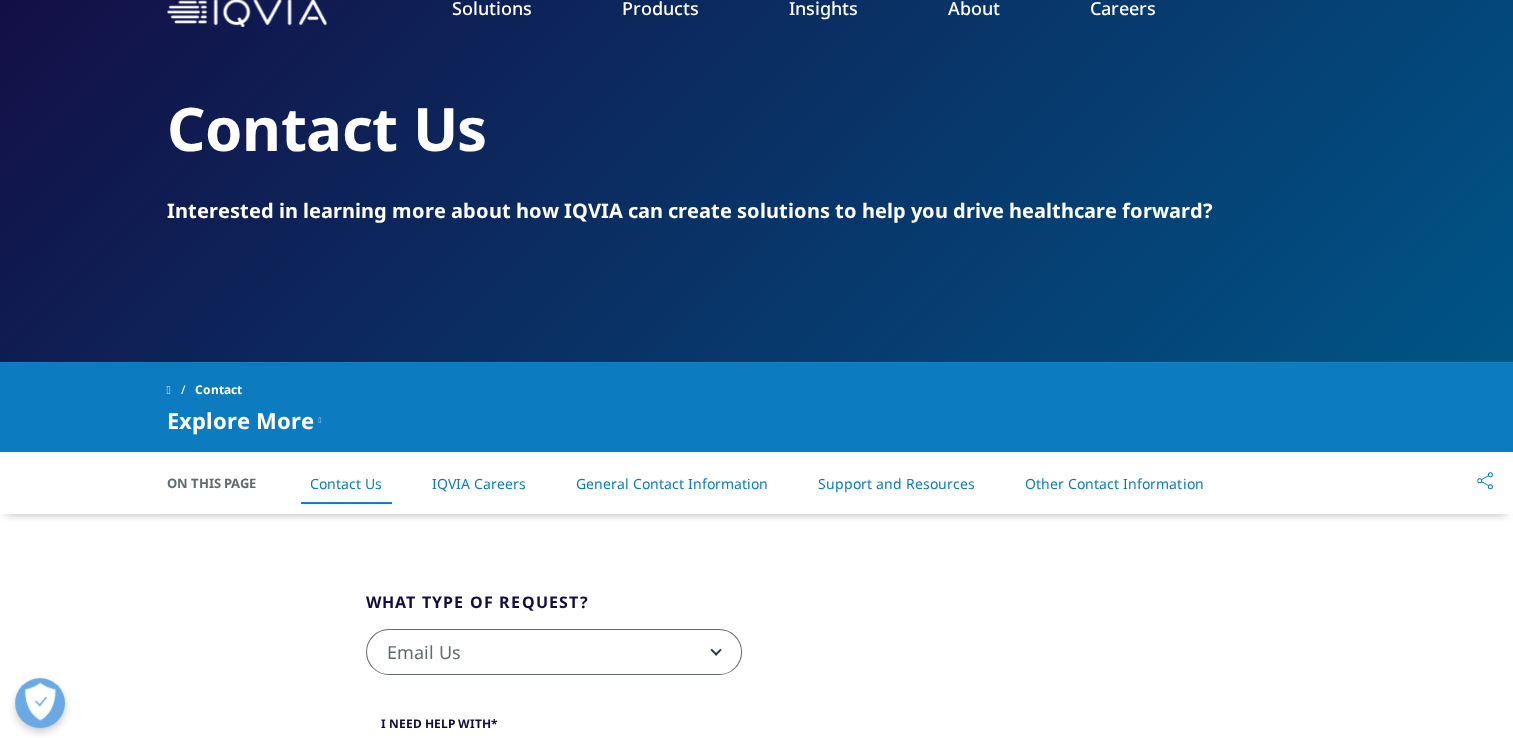 scroll, scrollTop: 101, scrollLeft: 0, axis: vertical 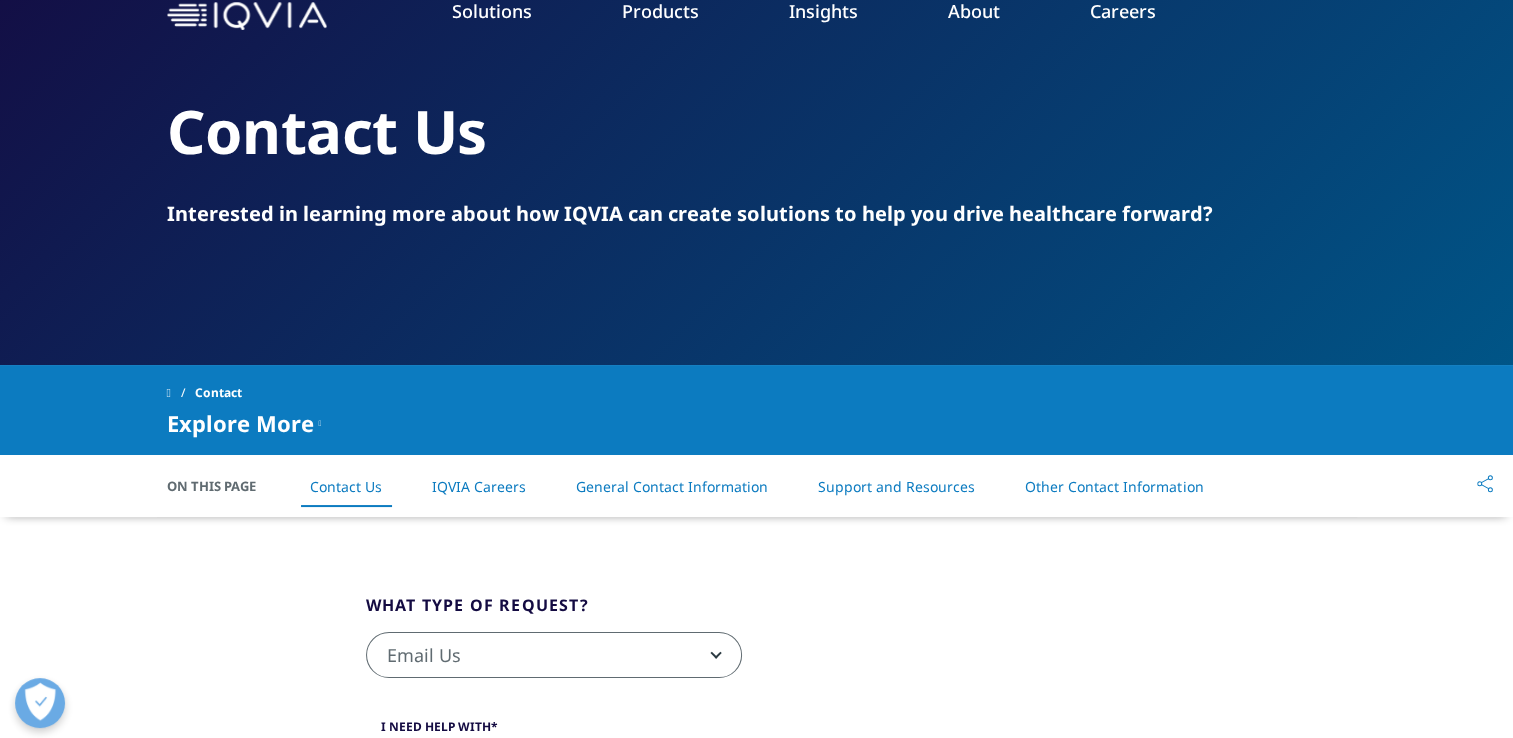 click on "Contact Us" at bounding box center (346, 486) 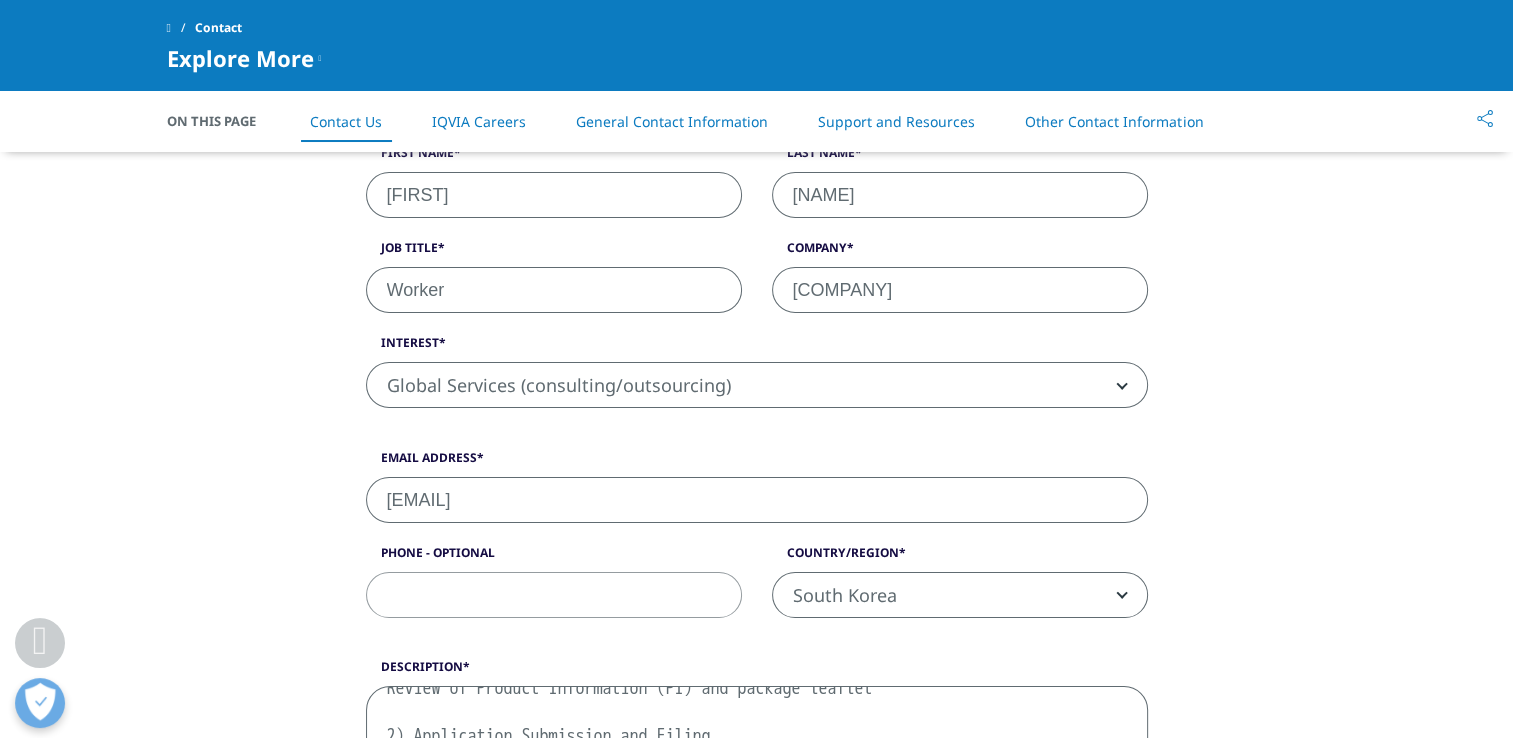 scroll, scrollTop: 466, scrollLeft: 0, axis: vertical 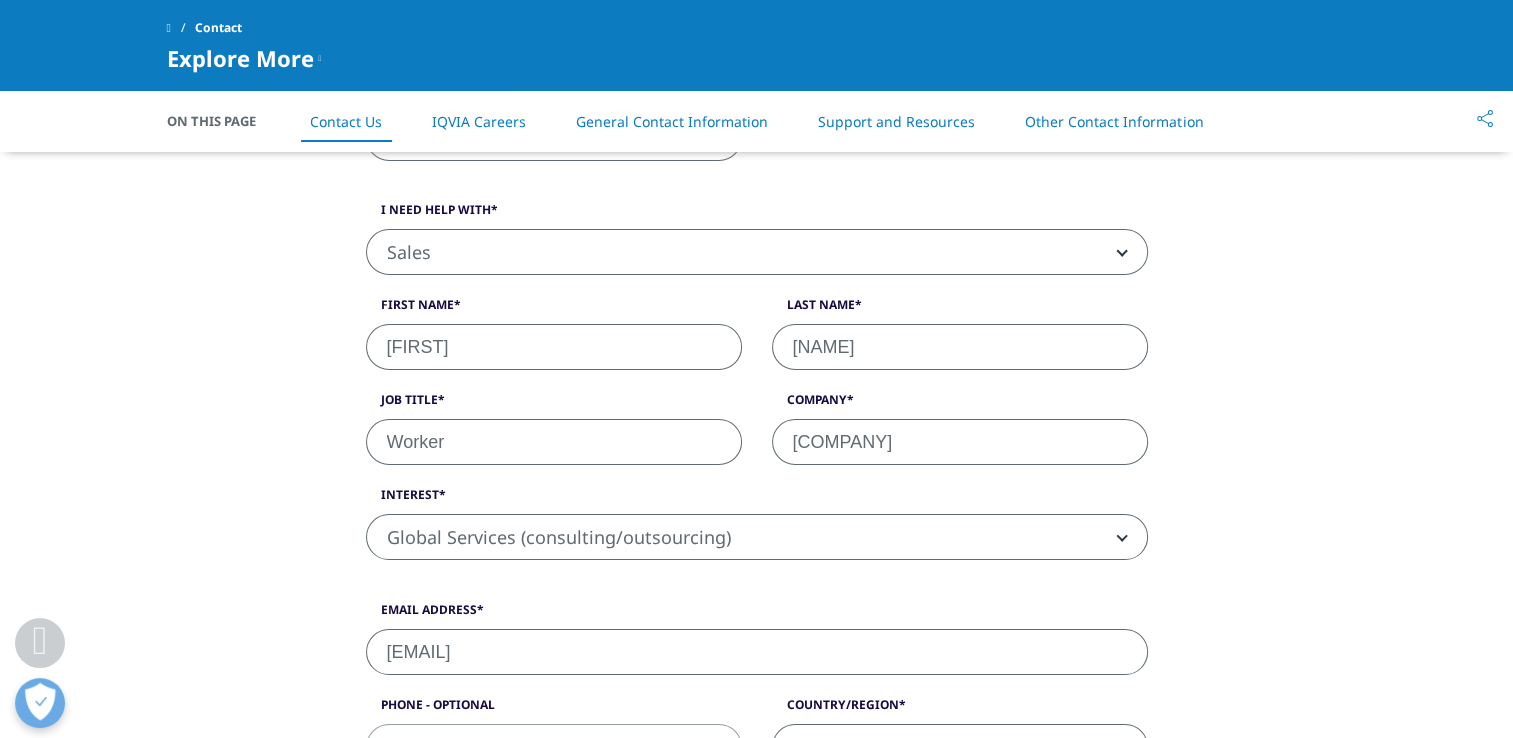 click on "Contact Us" at bounding box center [346, 121] 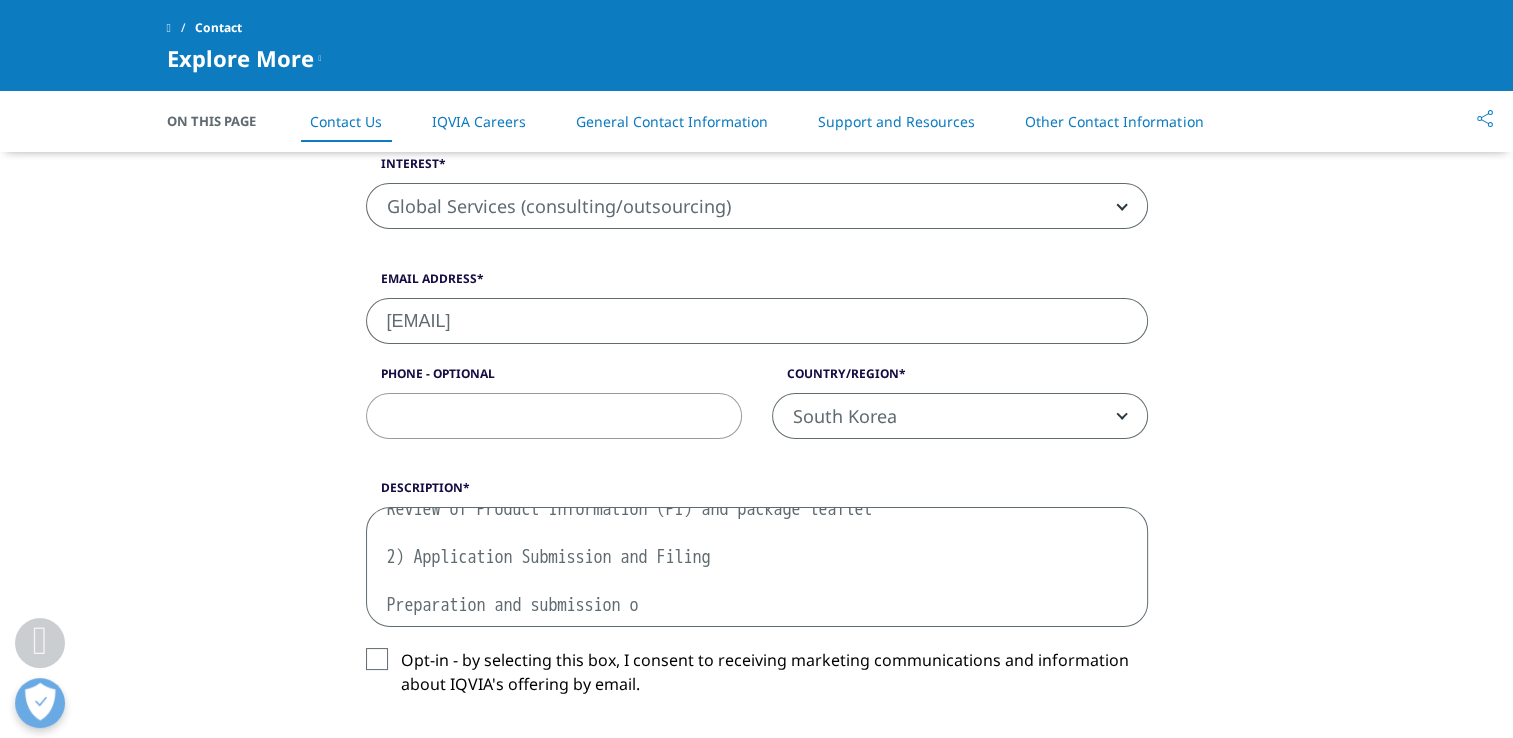 scroll, scrollTop: 804, scrollLeft: 0, axis: vertical 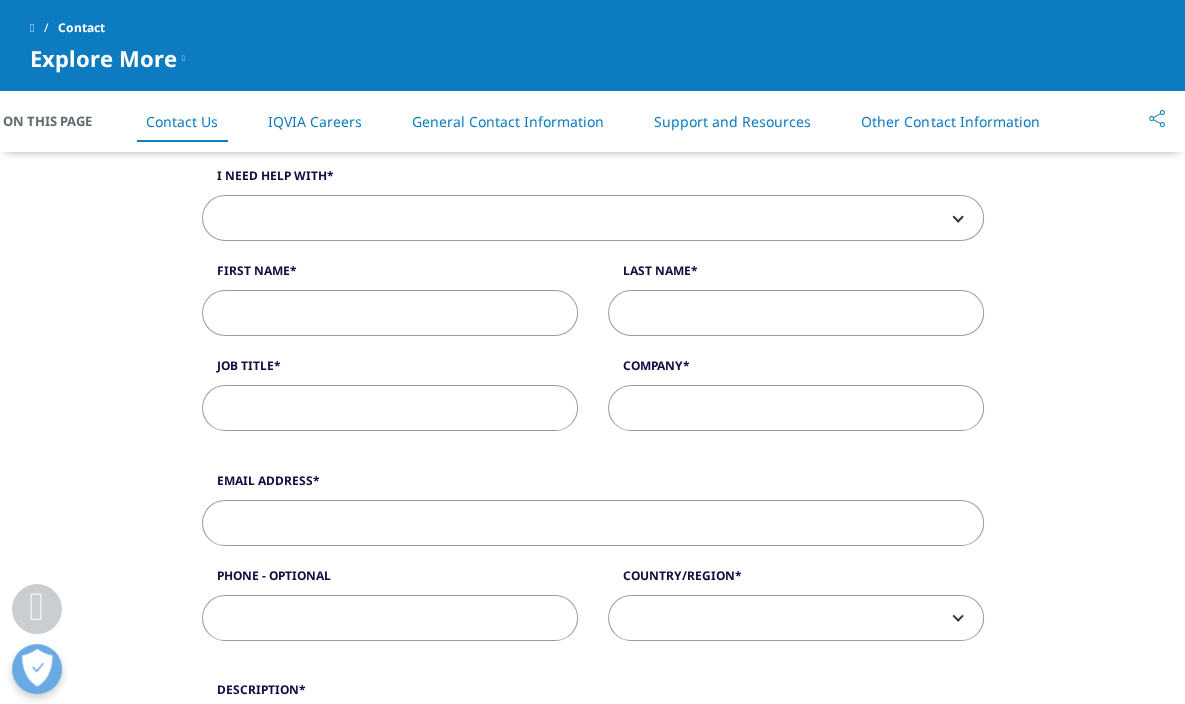 click at bounding box center (593, 219) 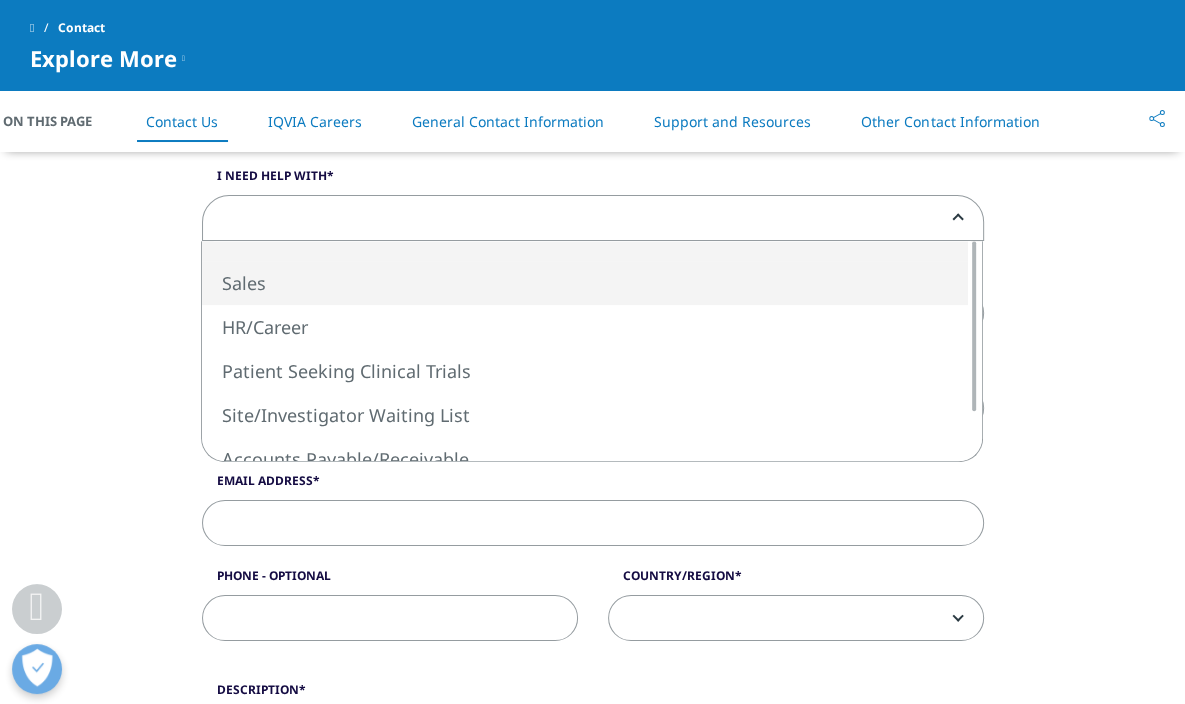 select on "Sales" 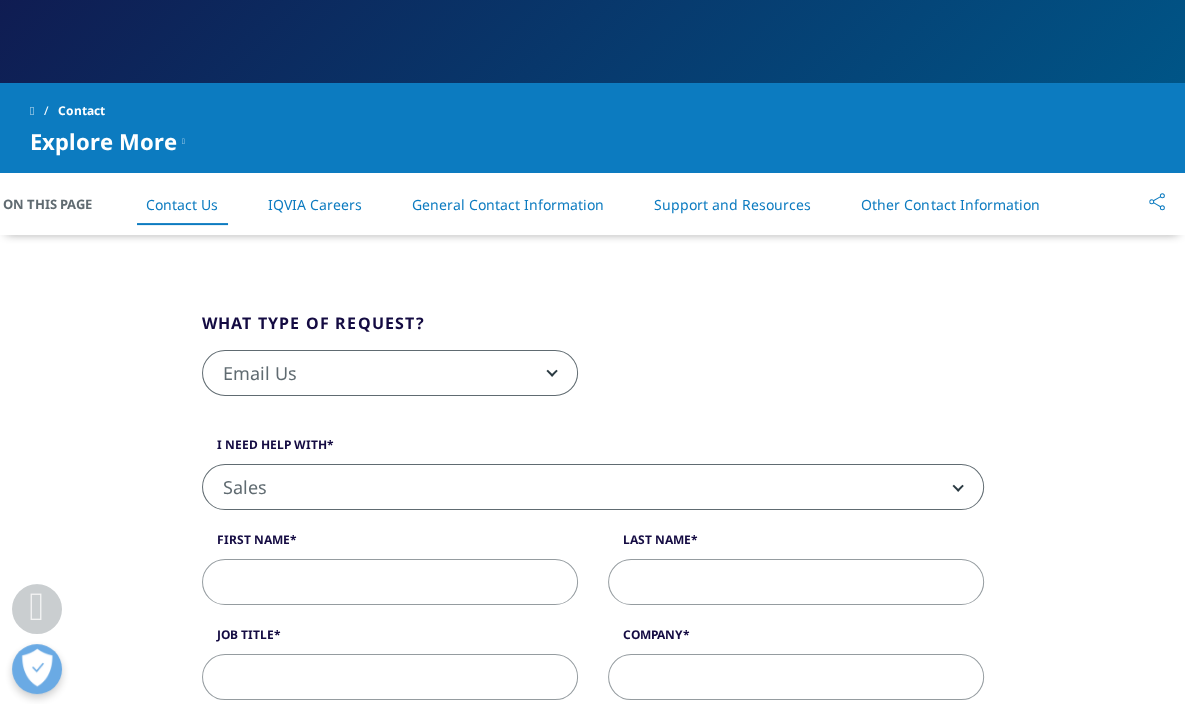 scroll, scrollTop: 500, scrollLeft: 0, axis: vertical 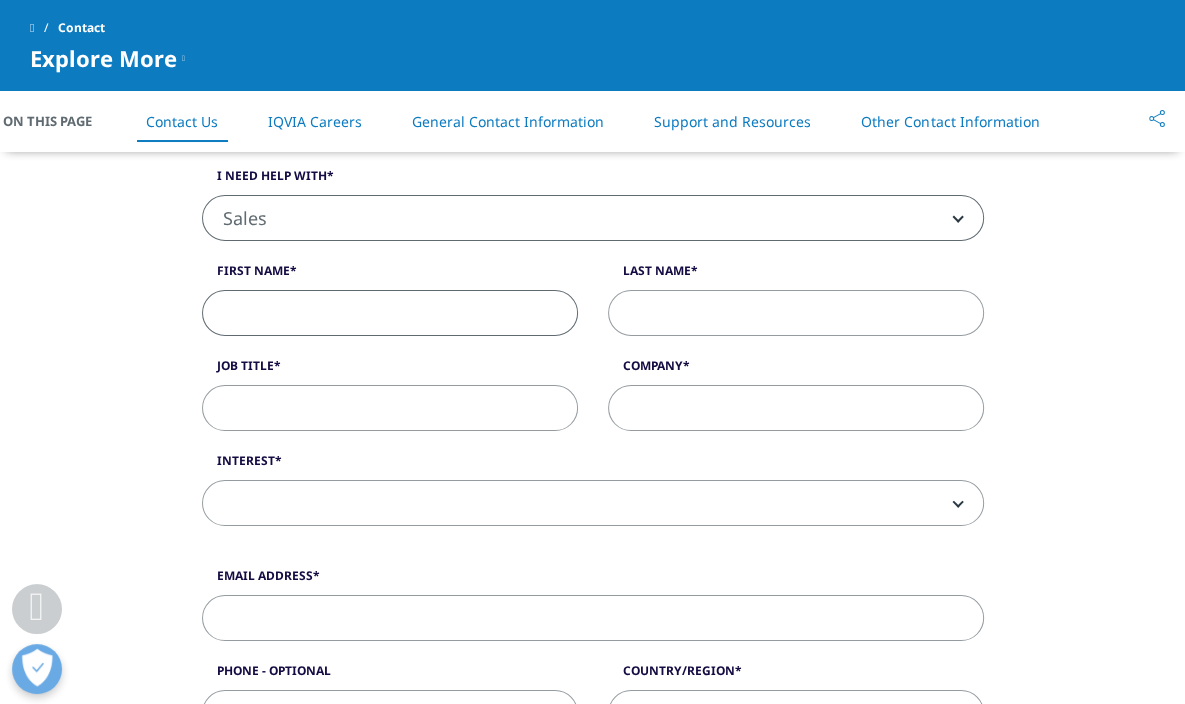 click on "First Name" at bounding box center (390, 313) 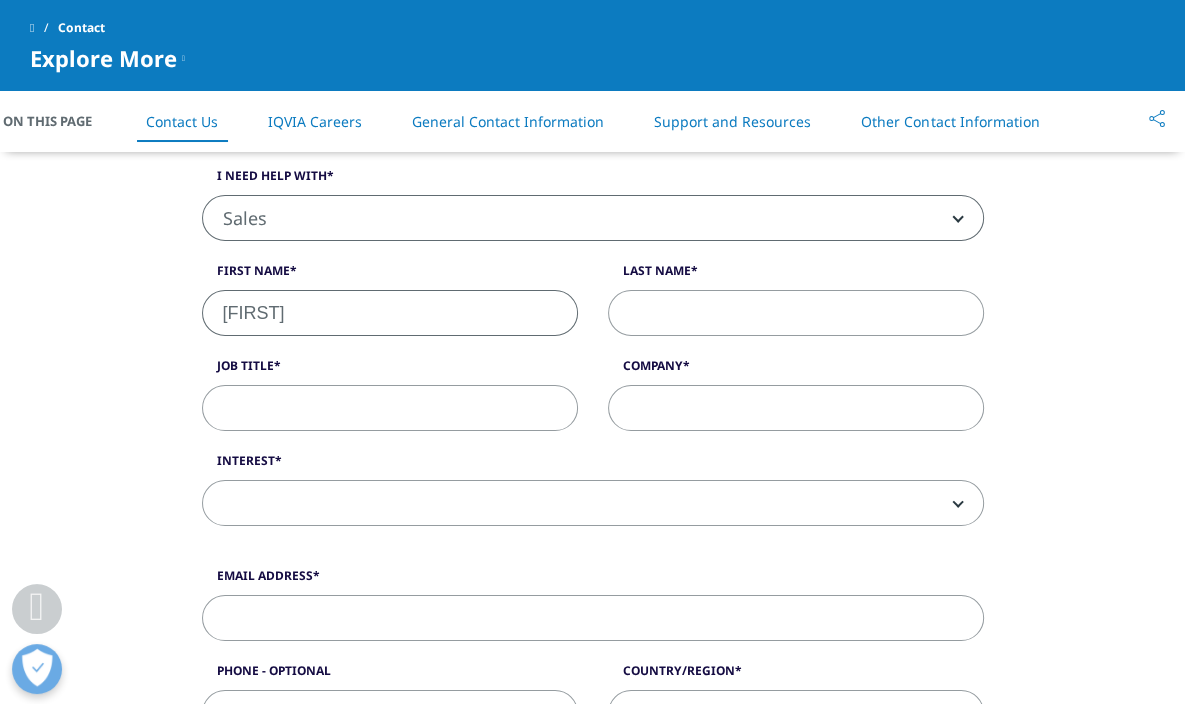 type on "[LAST]" 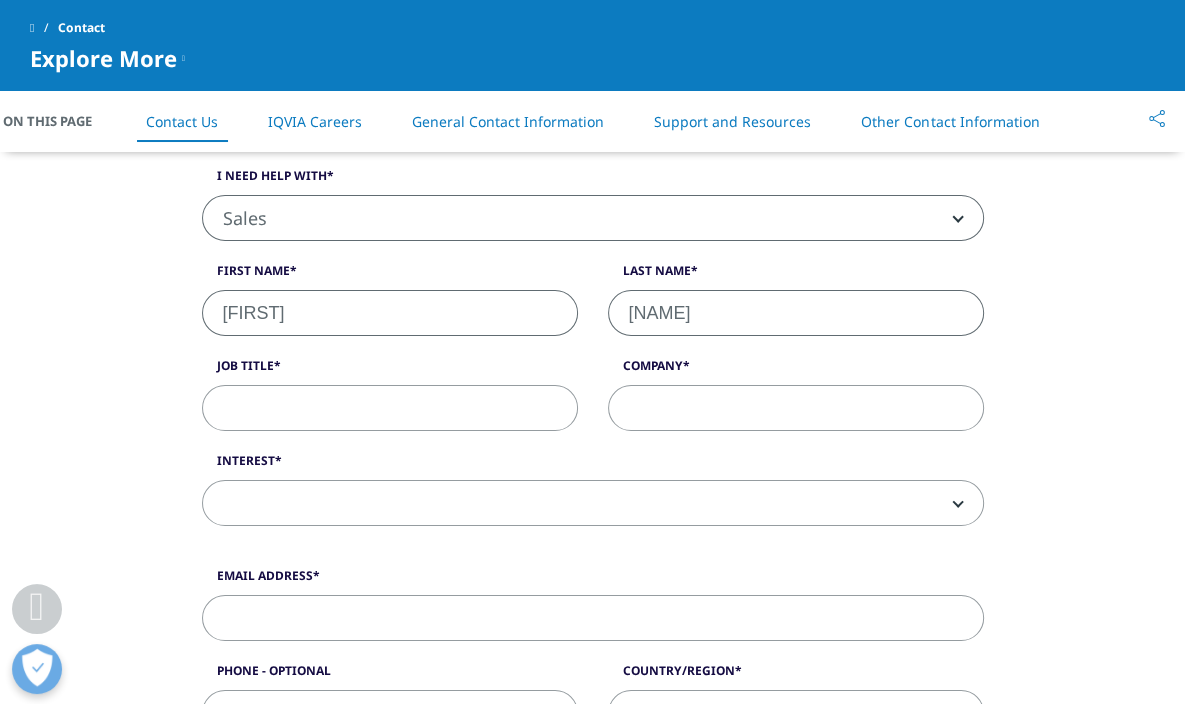 type on "[EMAIL]" 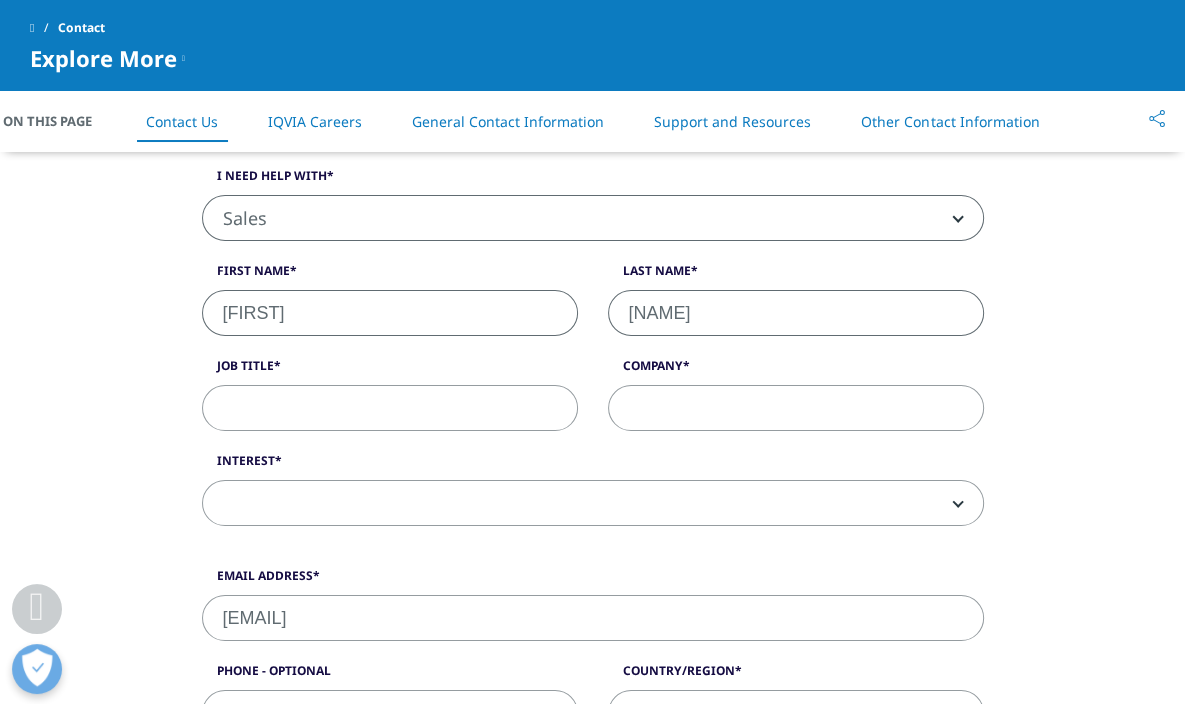 scroll, scrollTop: 530, scrollLeft: 0, axis: vertical 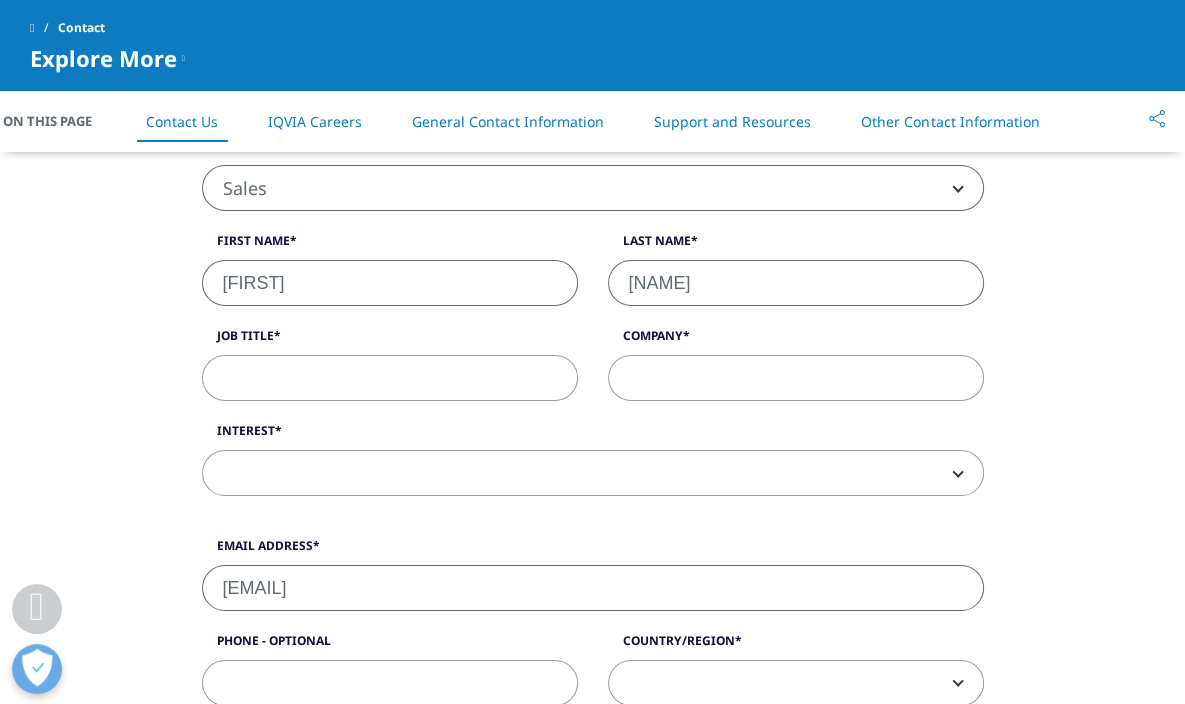 click on "[LAST]" at bounding box center [796, 283] 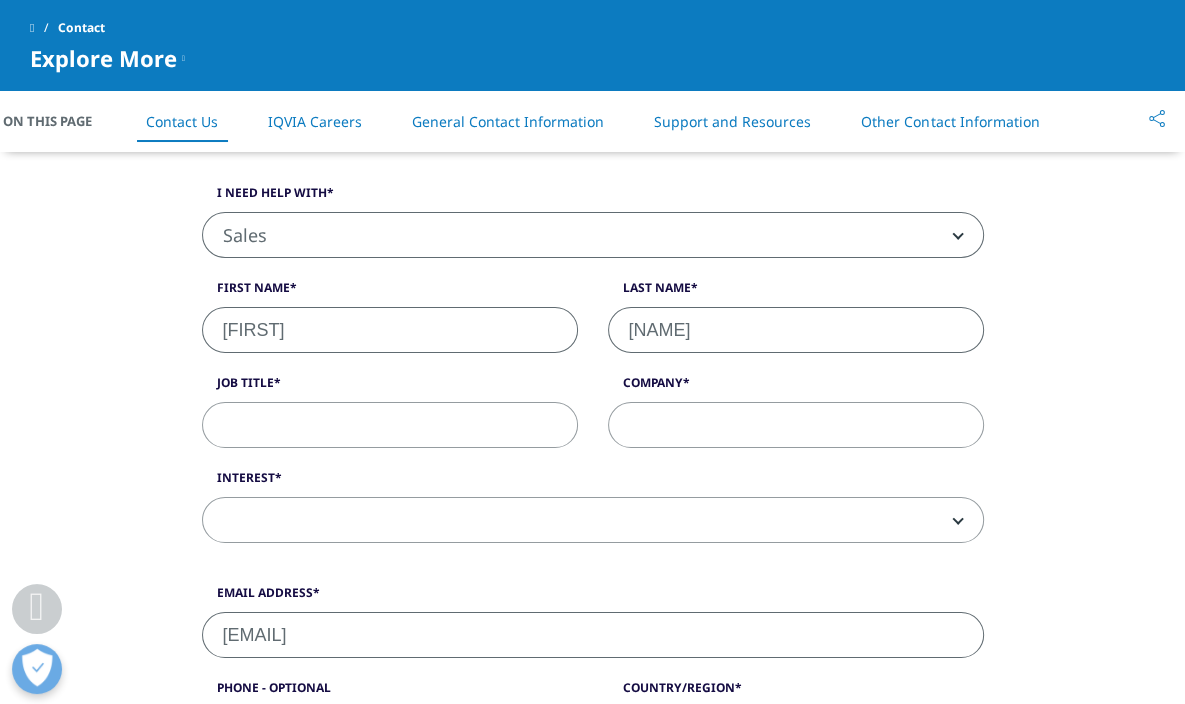 scroll, scrollTop: 530, scrollLeft: 0, axis: vertical 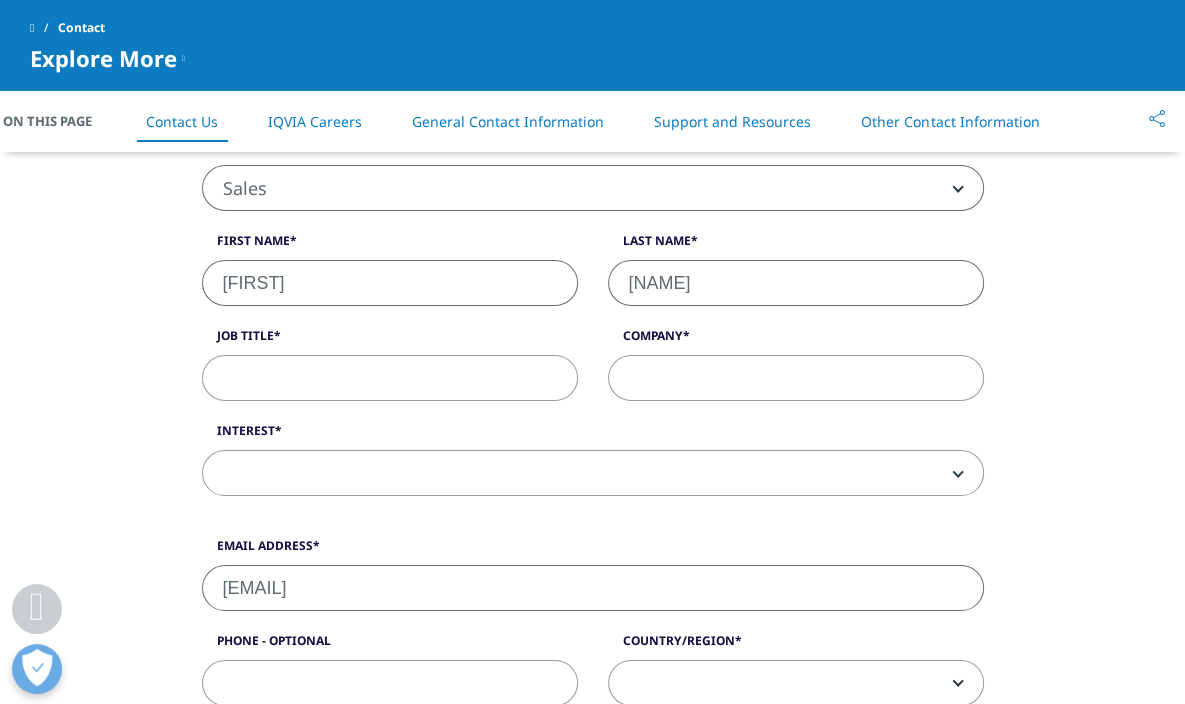 type on "[NAME]" 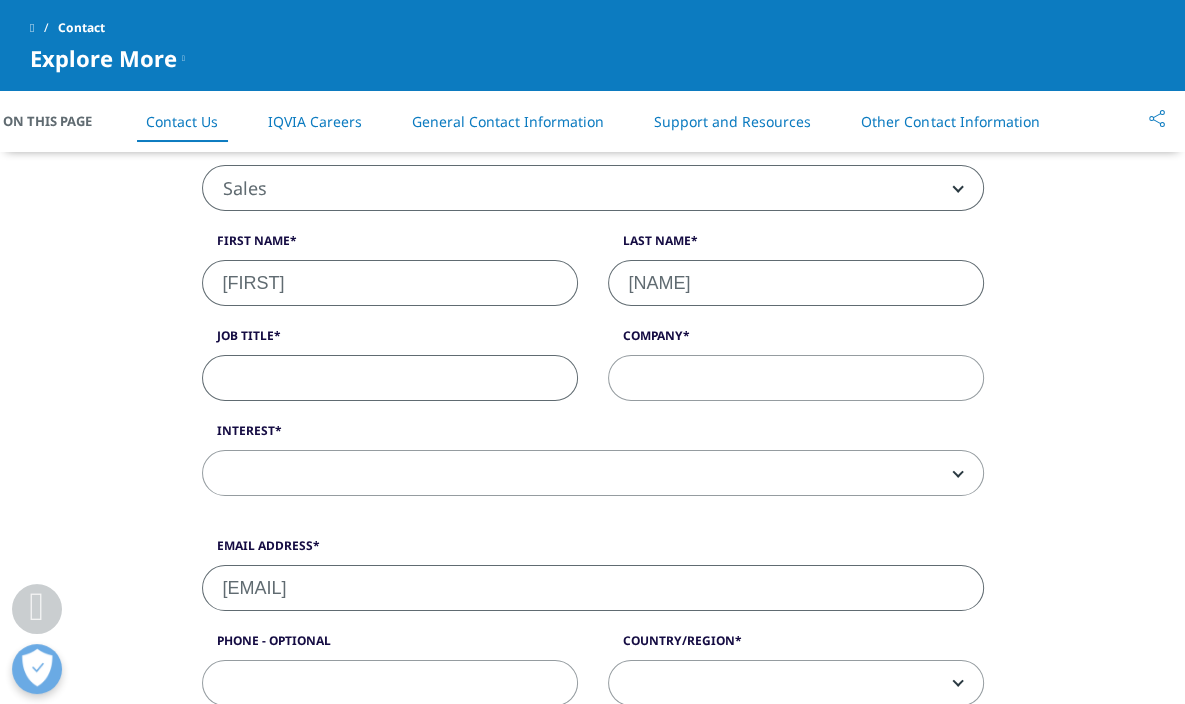 type on "S" 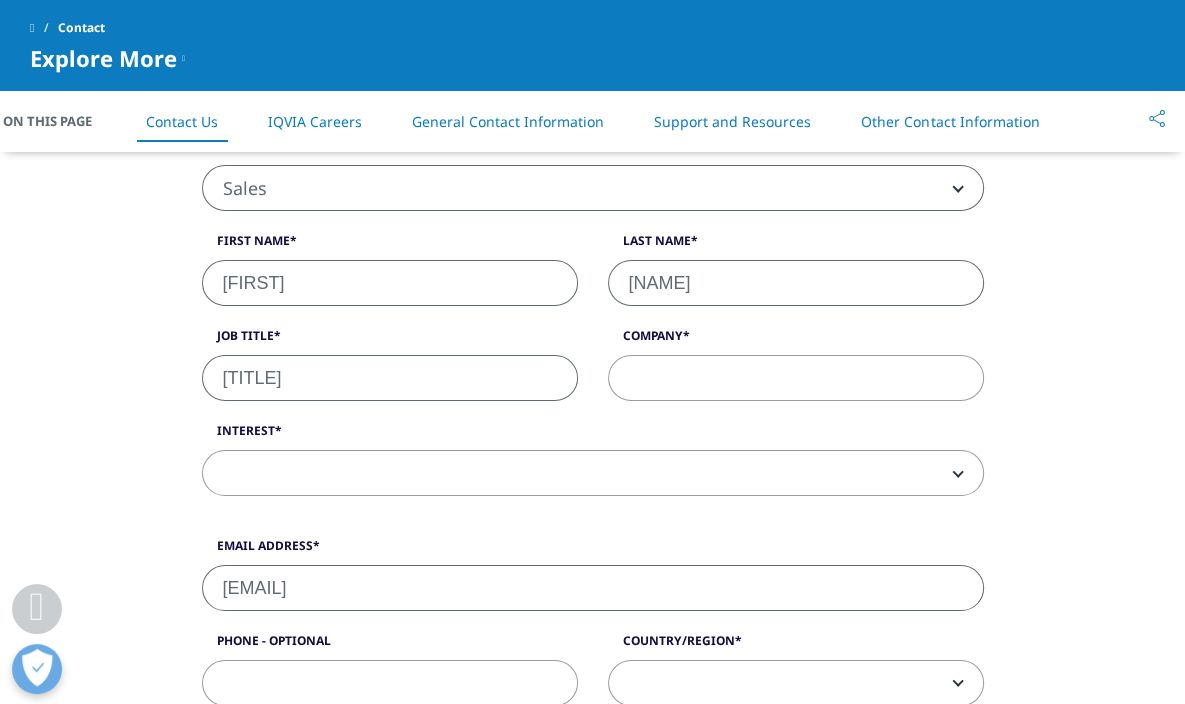 type on "Worker" 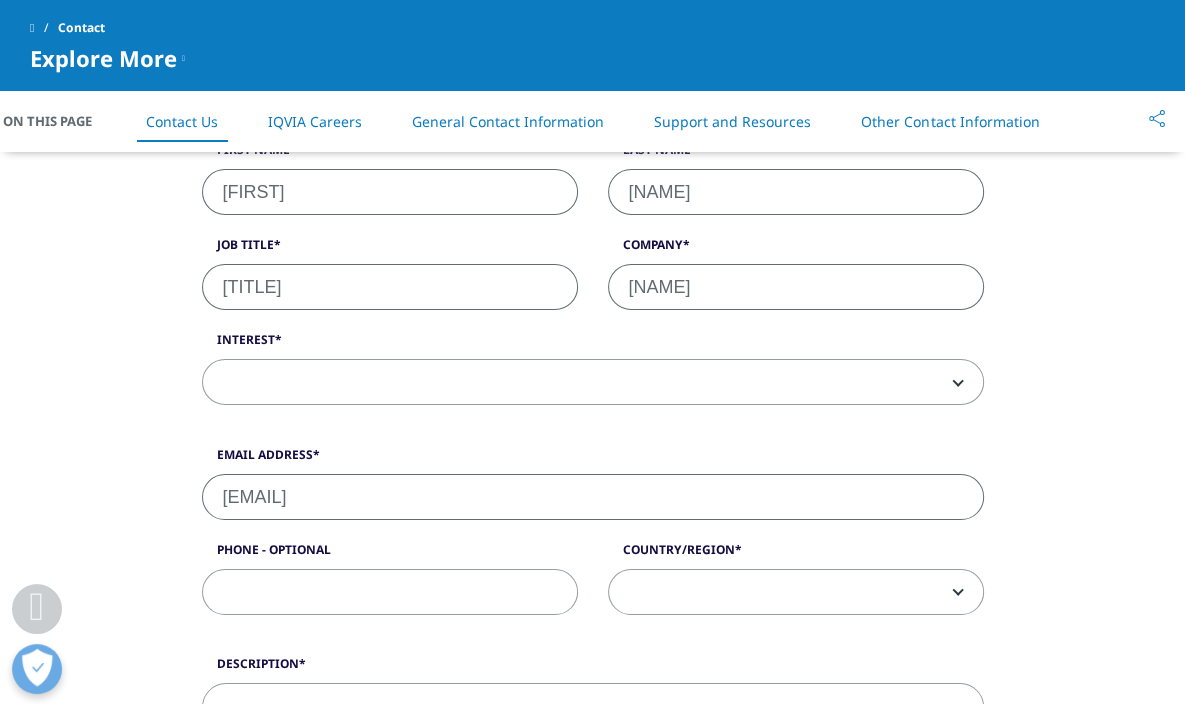 scroll, scrollTop: 730, scrollLeft: 0, axis: vertical 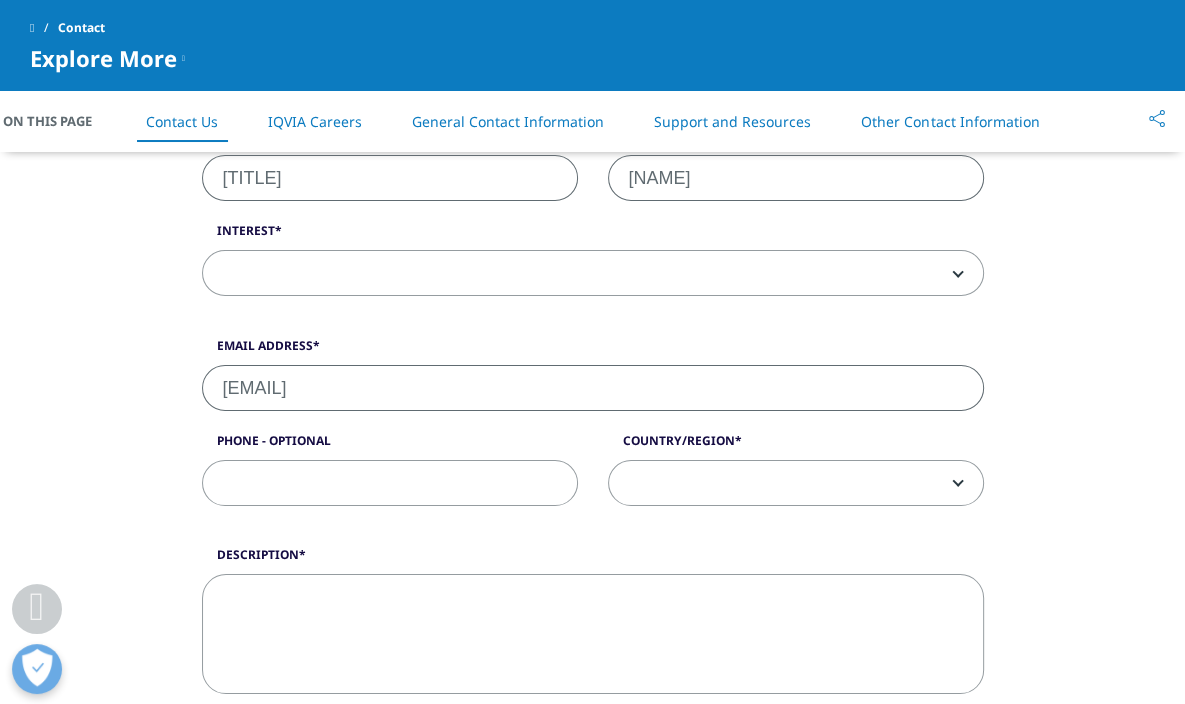 type on "[COMPANY]" 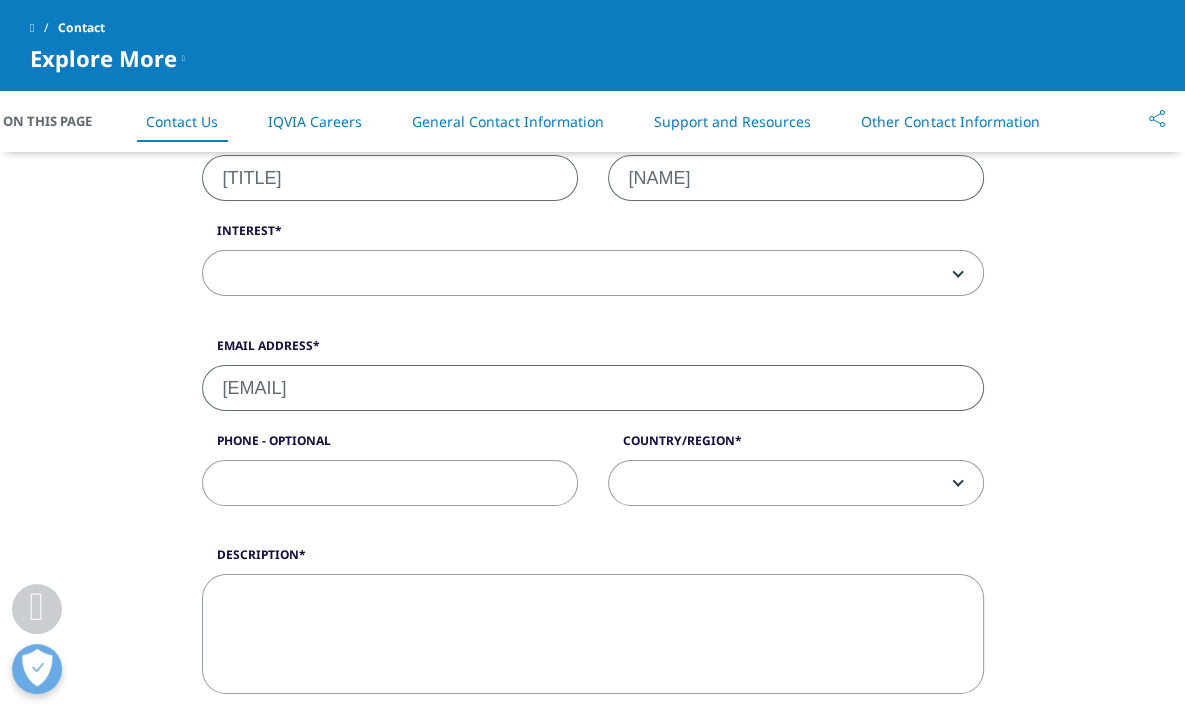 click at bounding box center (593, 274) 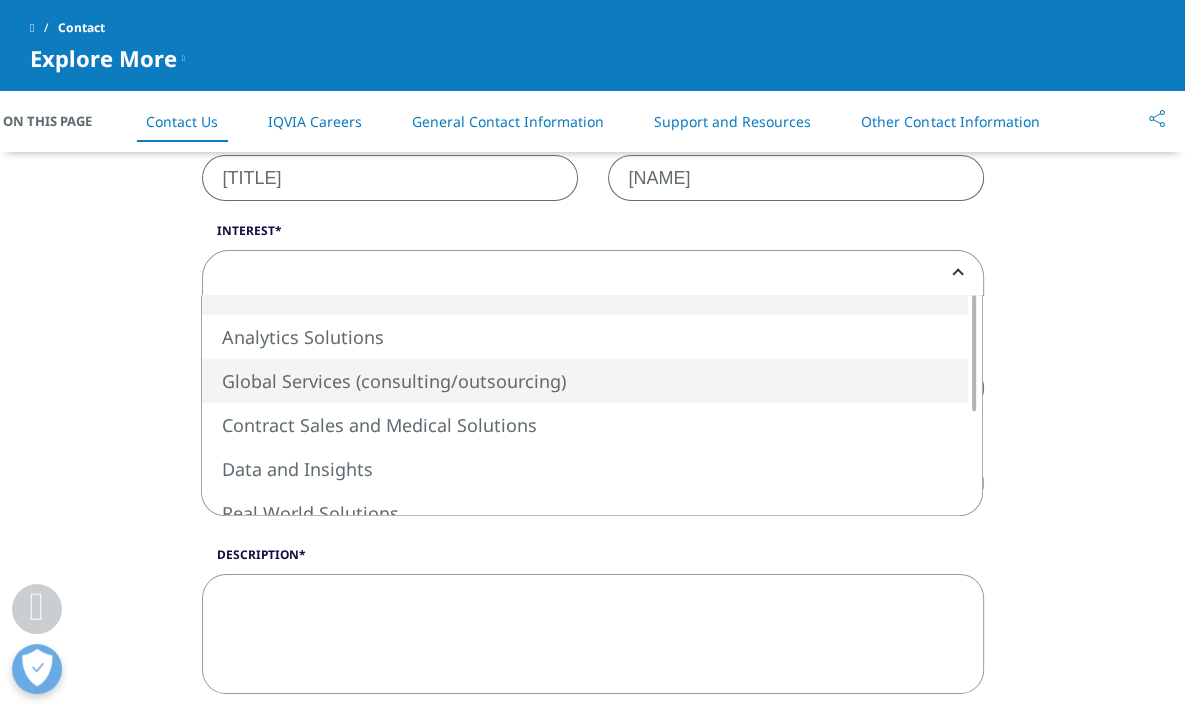 select on "Global Services" 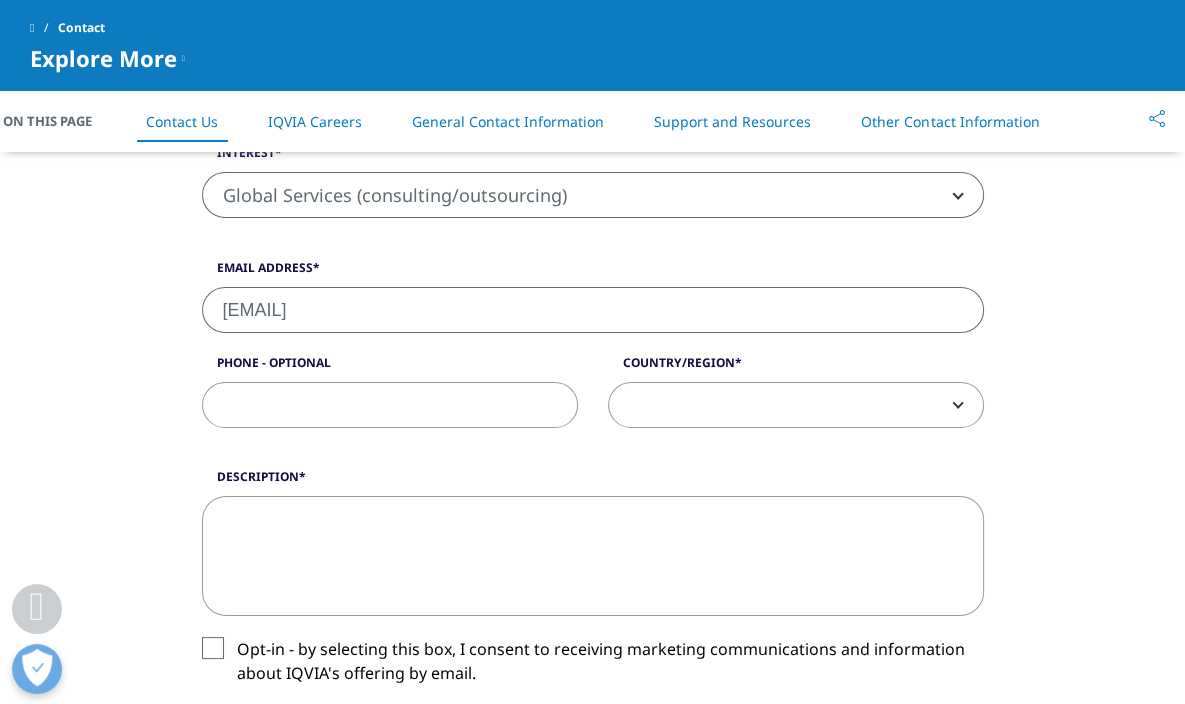 scroll, scrollTop: 930, scrollLeft: 0, axis: vertical 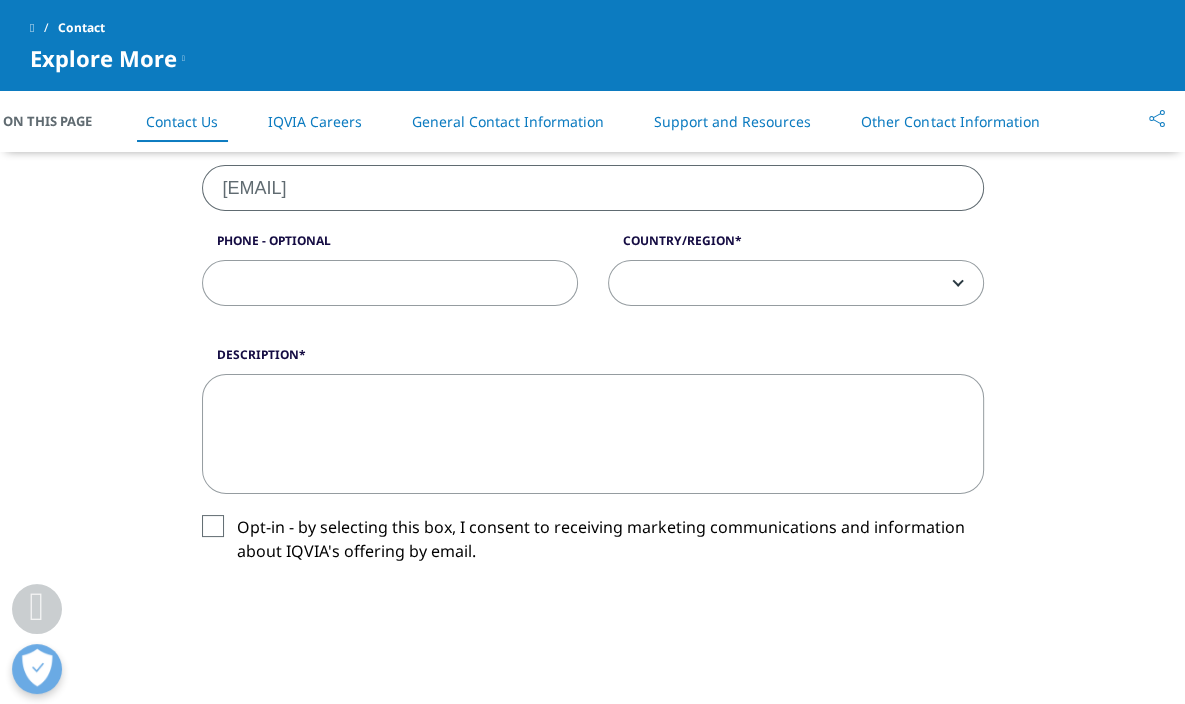 click at bounding box center [796, 284] 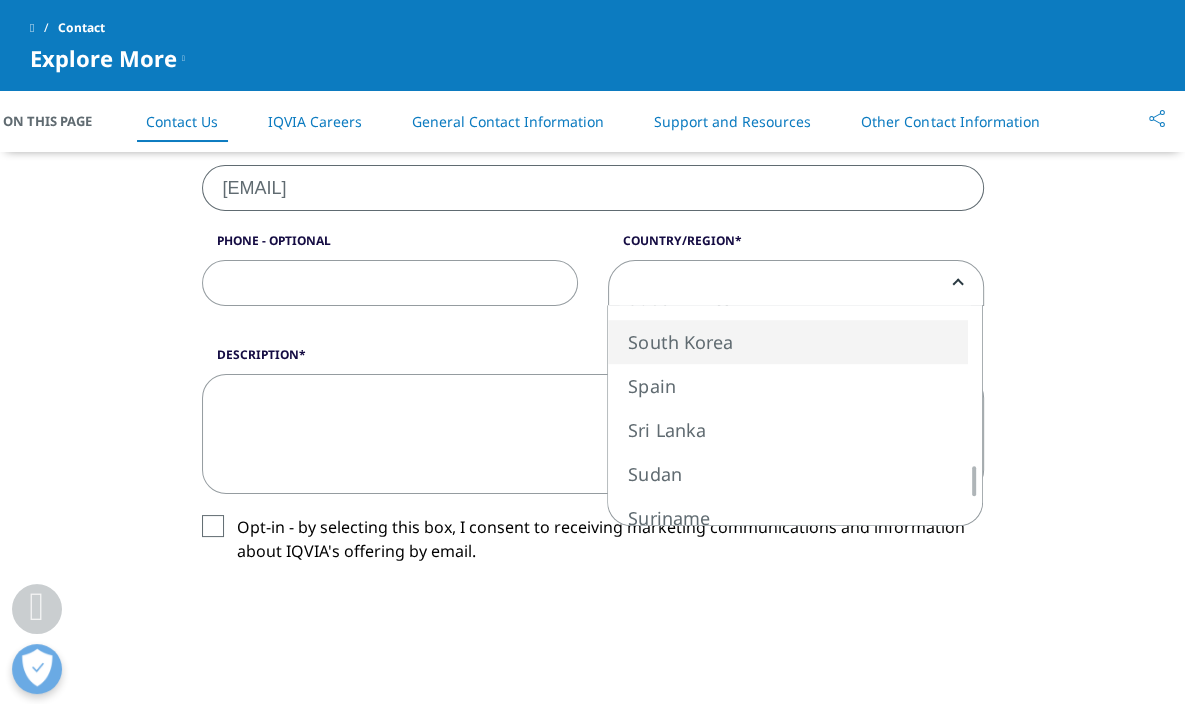 select on "South Korea" 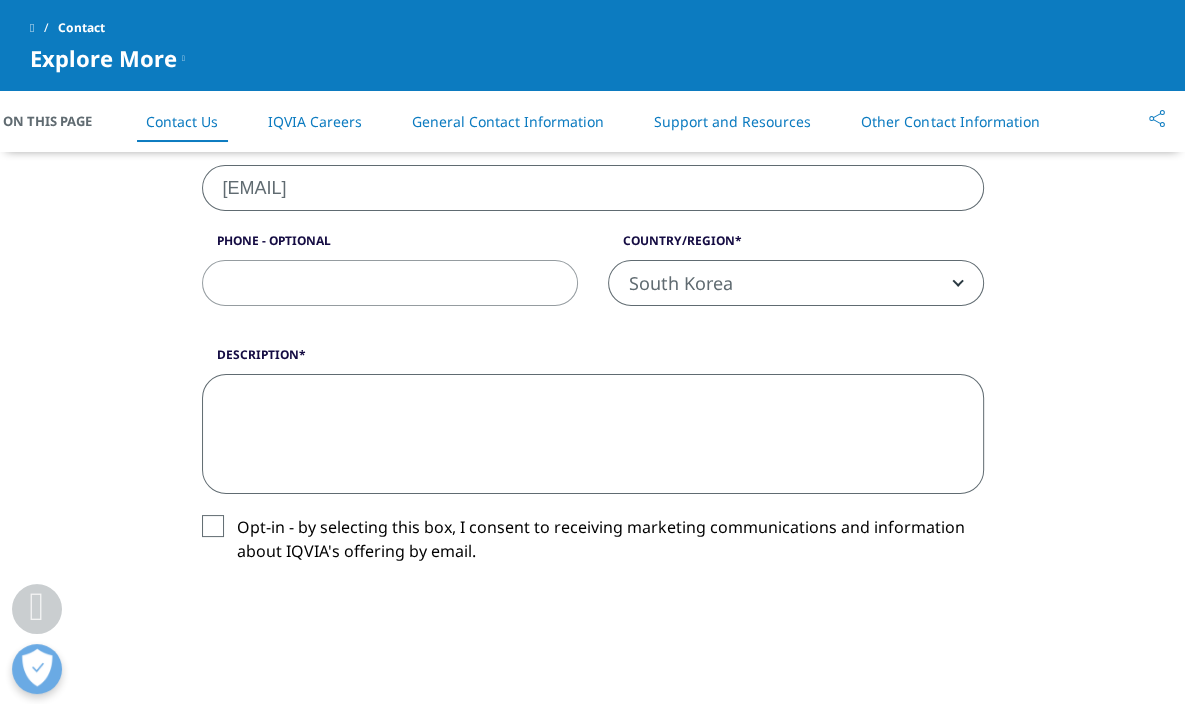 click on "Description" at bounding box center [593, 434] 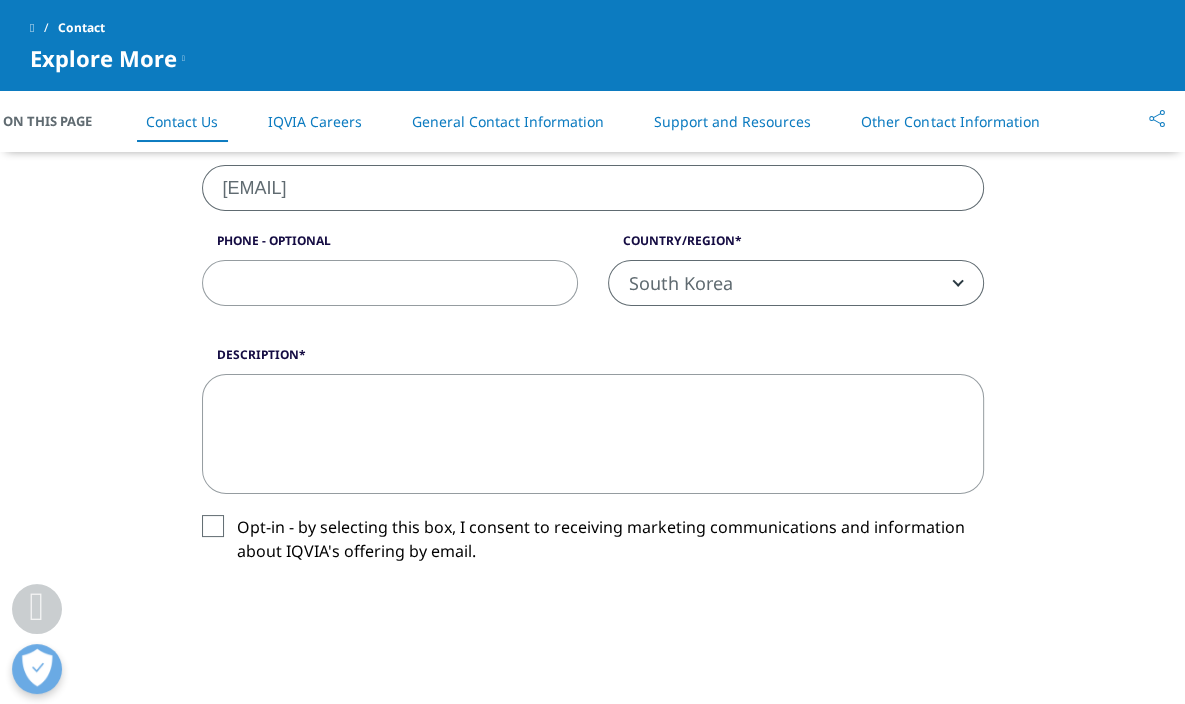 drag, startPoint x: 128, startPoint y: 402, endPoint x: 183, endPoint y: 413, distance: 56.089214 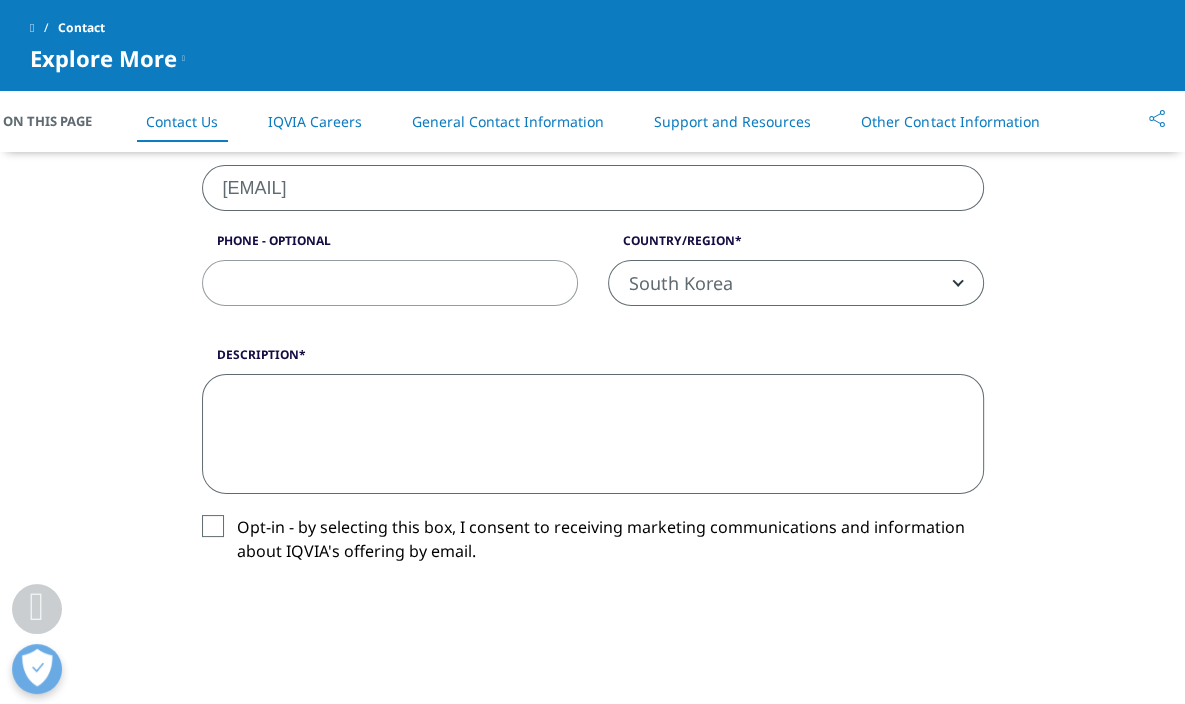 paste on "We are currently considering obtaining approval for a generic drug in Italy through the NP procedure. In this regard, we would like to request a quotation for the following services:
1) Pre-submission Preparation
•	Regulatory consulting related to the NP procedure
o	Guidance on the latest regulations from the Italian Medicines Agency (AIFA) and NP procedure
o	Review of submission documents and requirements
•	Preparation and review of generic drug marketing authorization dossiers
o	Support for CTD-compliant dossier preparation tailored to the product
•	Labeling and packaging review
o	Examination of label and packaging design to ensure compliance with local regulations
o	Review of Product Information (PI) and package leaflet
2) Application Submission and Filing
•	Preparation and submission of marketing authorization application
o	Support for document submission according to NP procedure
o	Official communication and query handling with AIFA
•	Support for responding to supplementary information requests
o	Pro..." 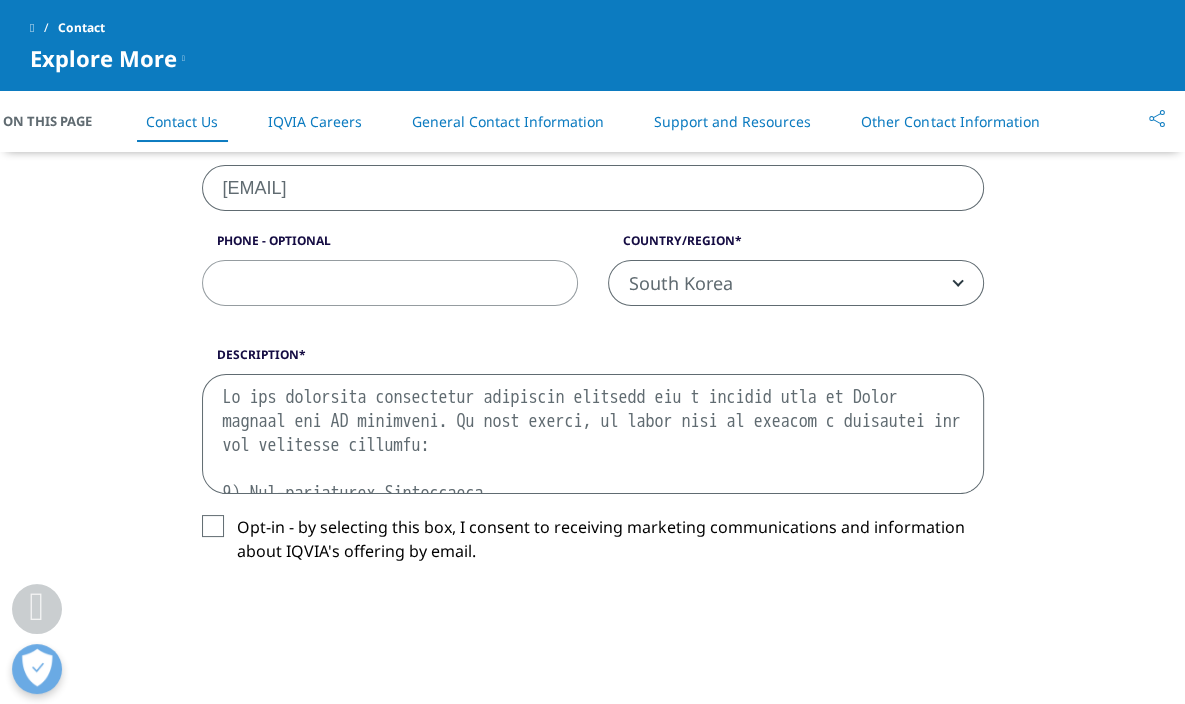 scroll, scrollTop: 944, scrollLeft: 0, axis: vertical 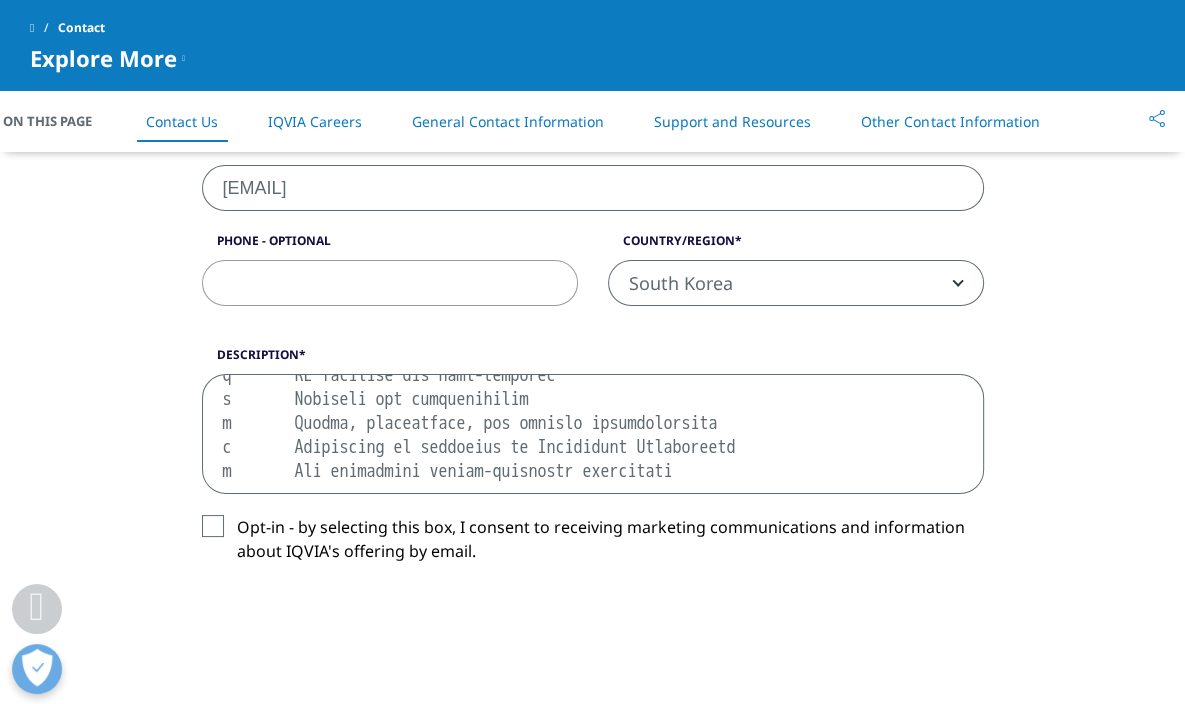 click on "Description" at bounding box center [593, 434] 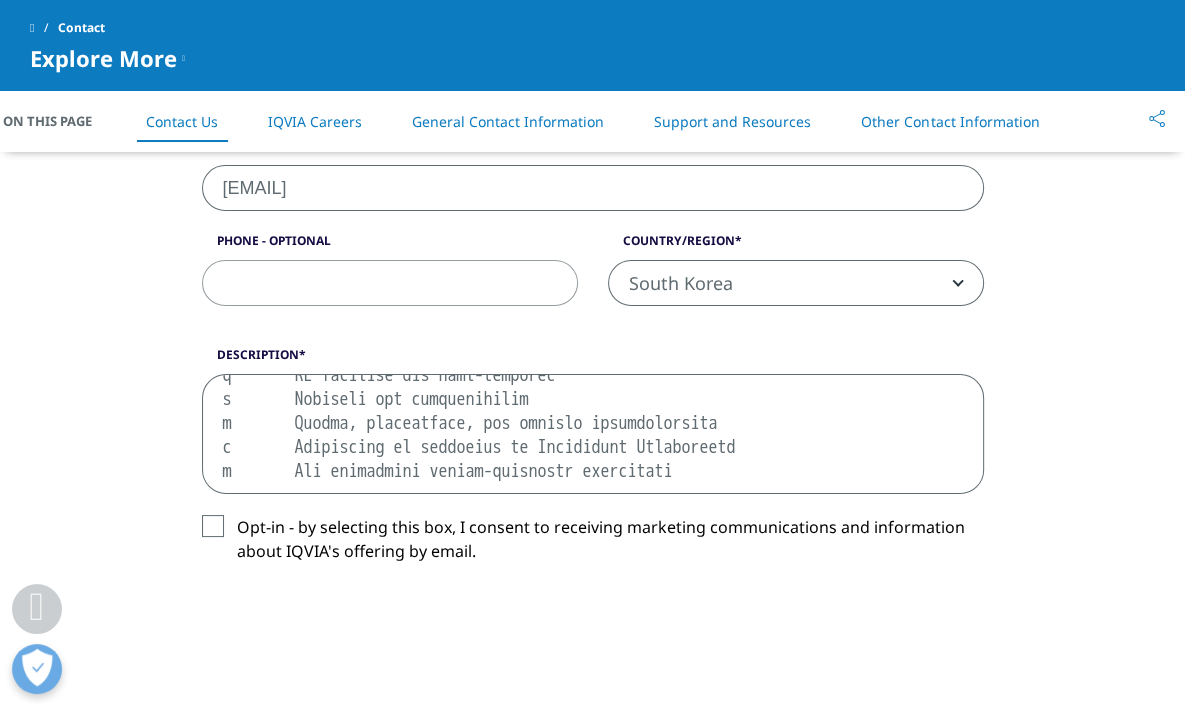 scroll, scrollTop: 933, scrollLeft: 0, axis: vertical 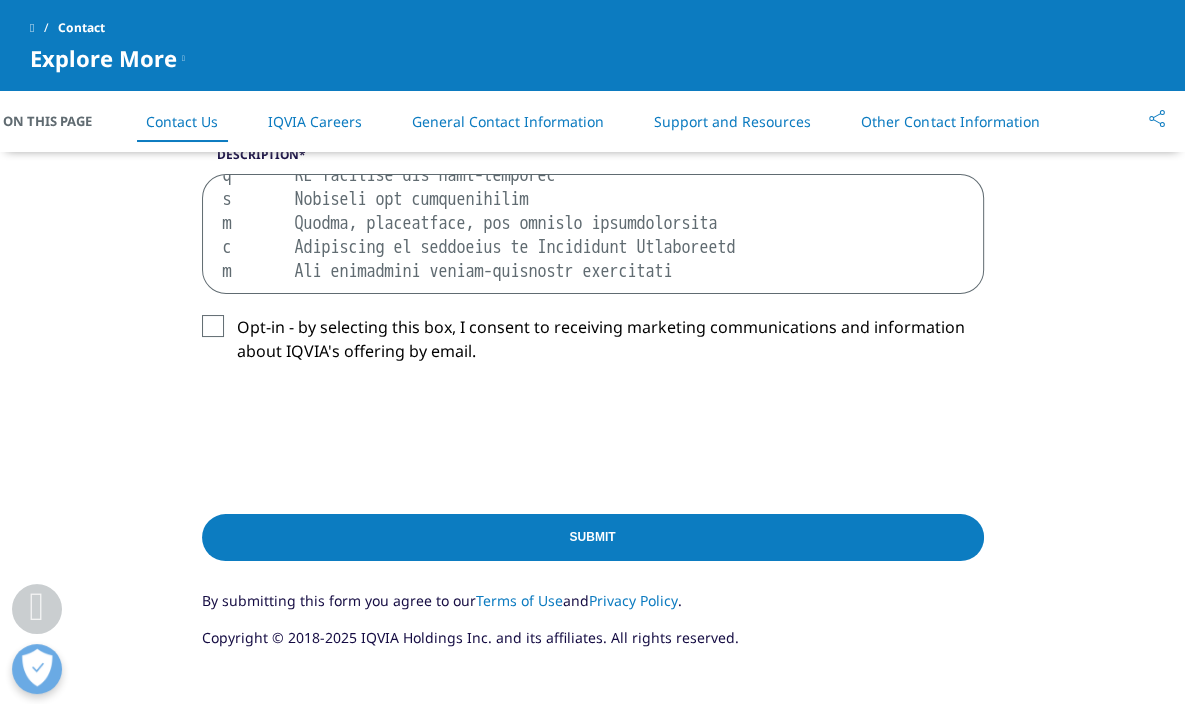 type on "We are currently considering obtaining approval for a generic drug in Italy through the NP procedure. In this regard, we would like to request a quotation for the following services:
1) Pre-submission Preparation
•	Regulatory consulting related to the NP procedure
o	Guidance on the latest regulations from the Italian Medicines Agency (AIFA) and NP procedure
o	Review of submission documents and requirements
•	Preparation and review of generic drug marketing authorization dossiers
o	Support for CTD-compliant dossier preparation tailored to the product
•	Labeling and packaging review
o	Examination of label and packaging design to ensure compliance with local regulations
o	Review of Product Information (PI) and package leaflet
2) Application Submission and Filing
•	Preparation and submission of marketing authorization application
o	Support for document submission according to NP procedure
o	Official communication and query handling with AIFA
•	Support for responding to supplementary information requests
o	Pro..." 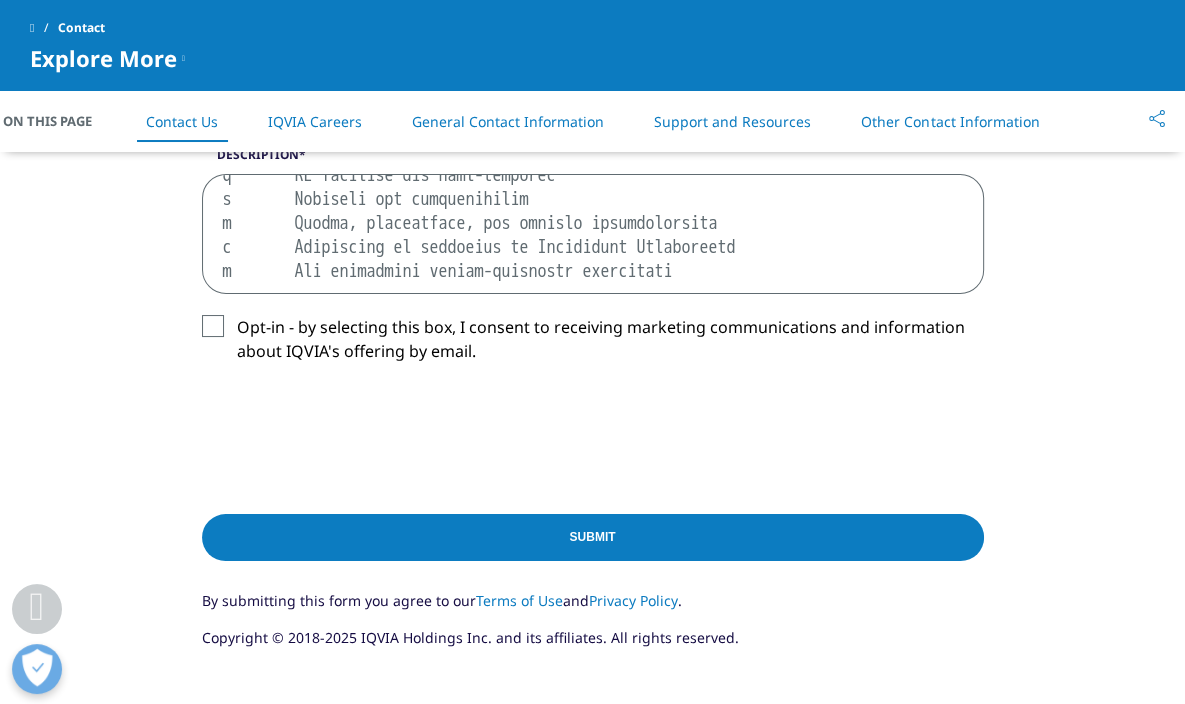 click on "Submit" at bounding box center [593, 537] 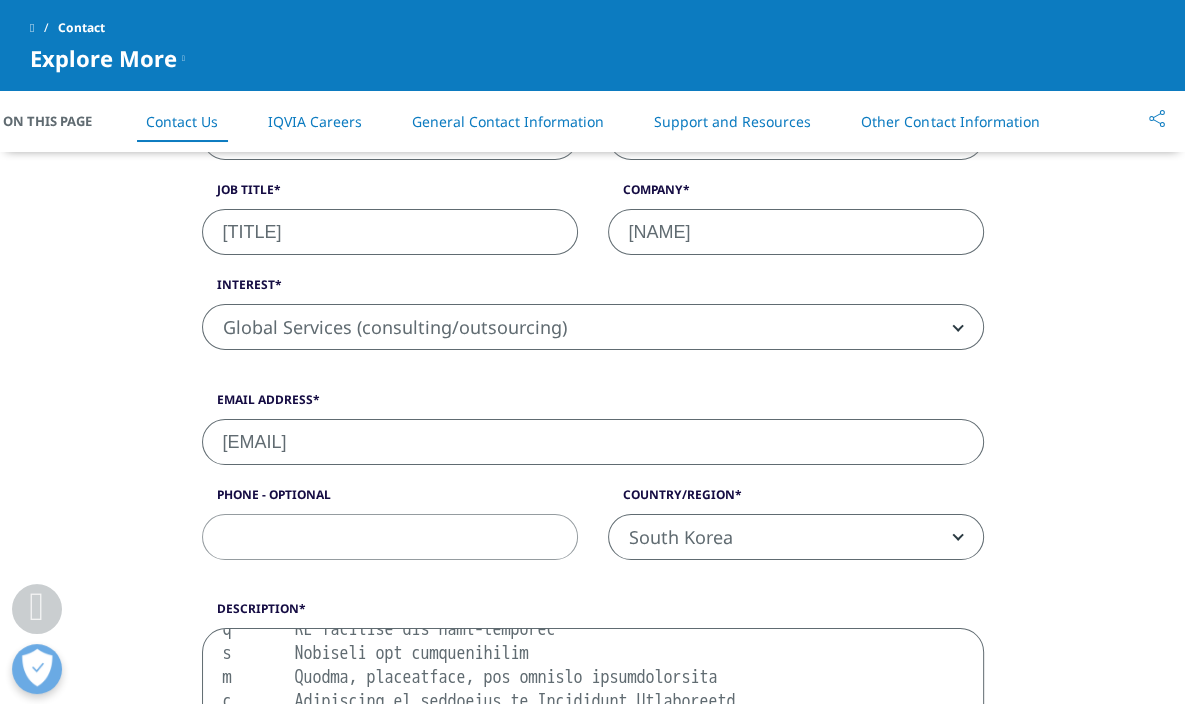 scroll, scrollTop: 841, scrollLeft: 0, axis: vertical 